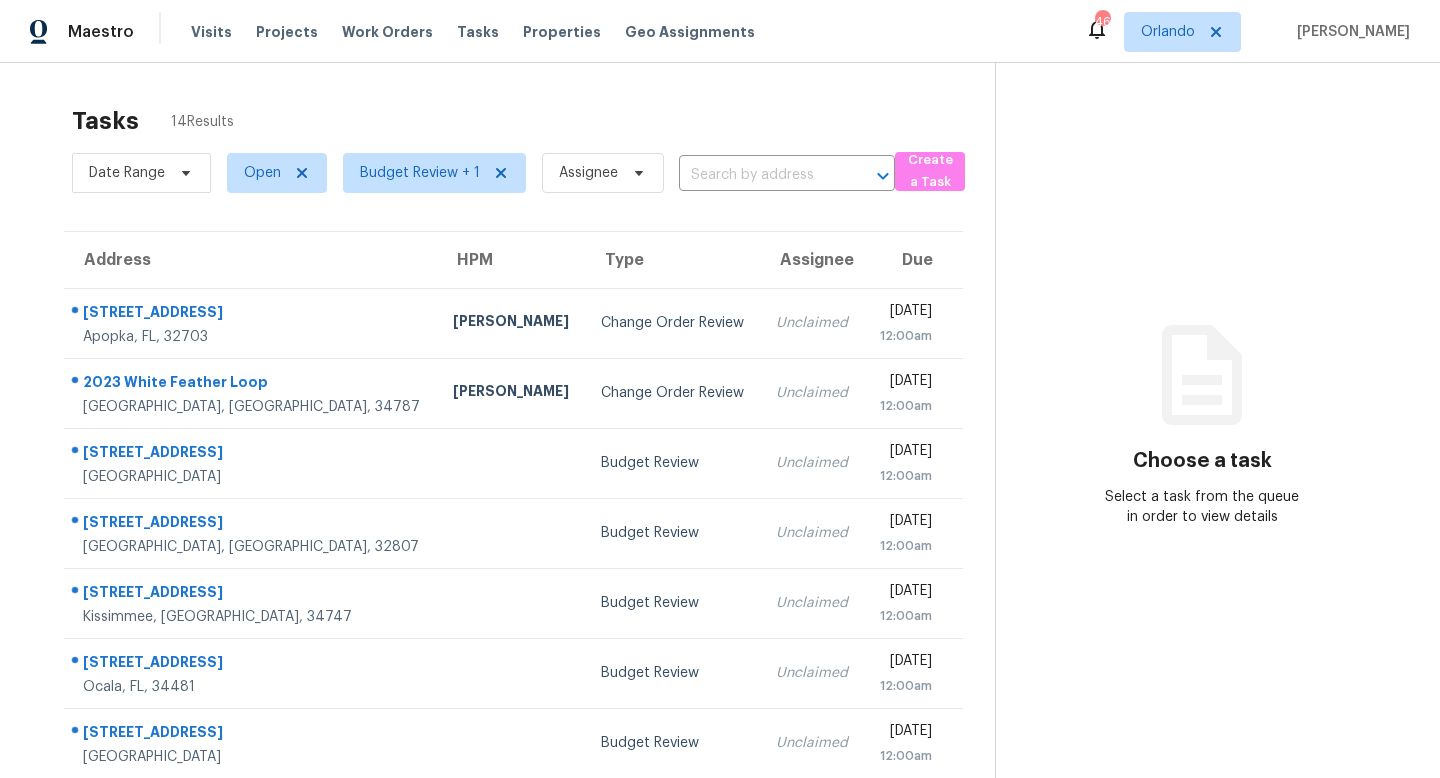 scroll, scrollTop: 0, scrollLeft: 0, axis: both 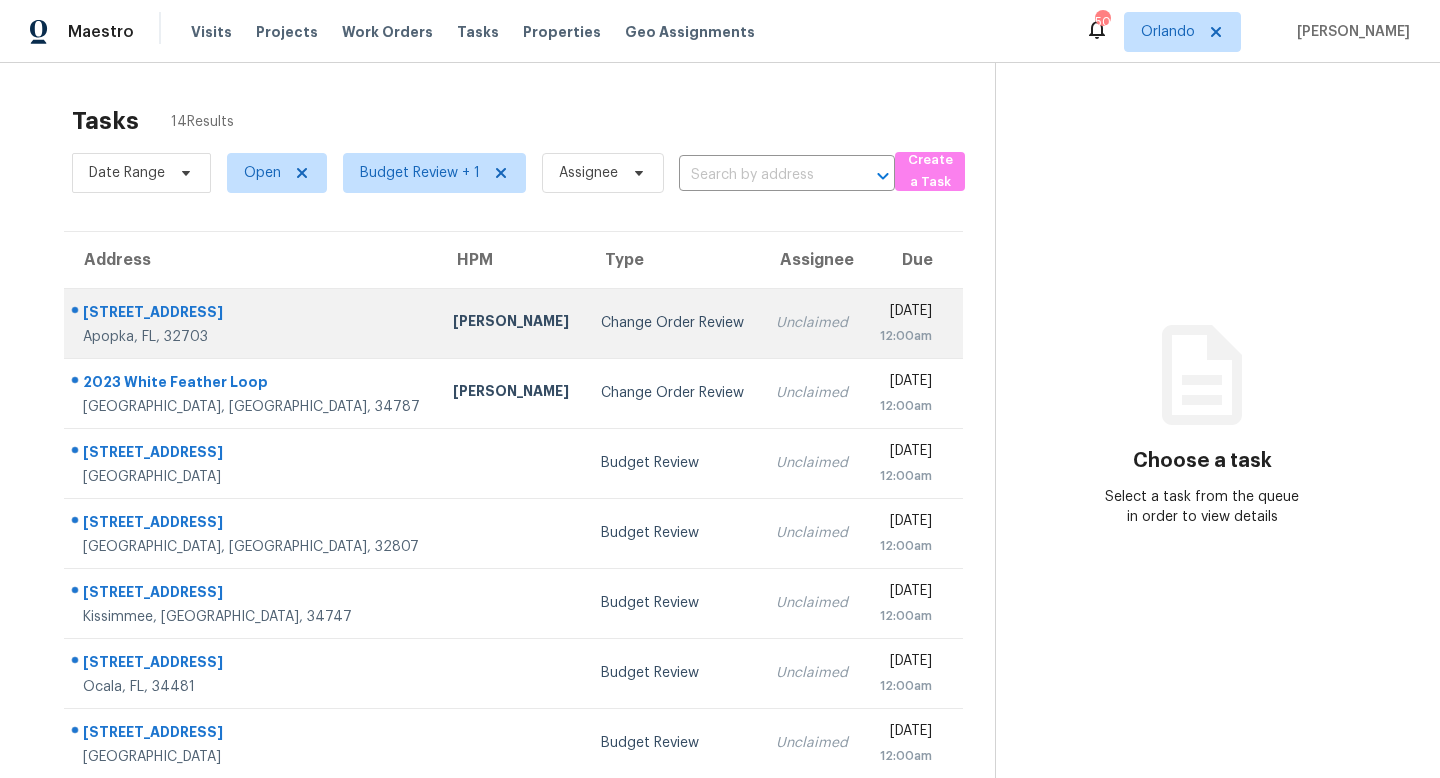 click on "Change Order Review" at bounding box center [672, 323] 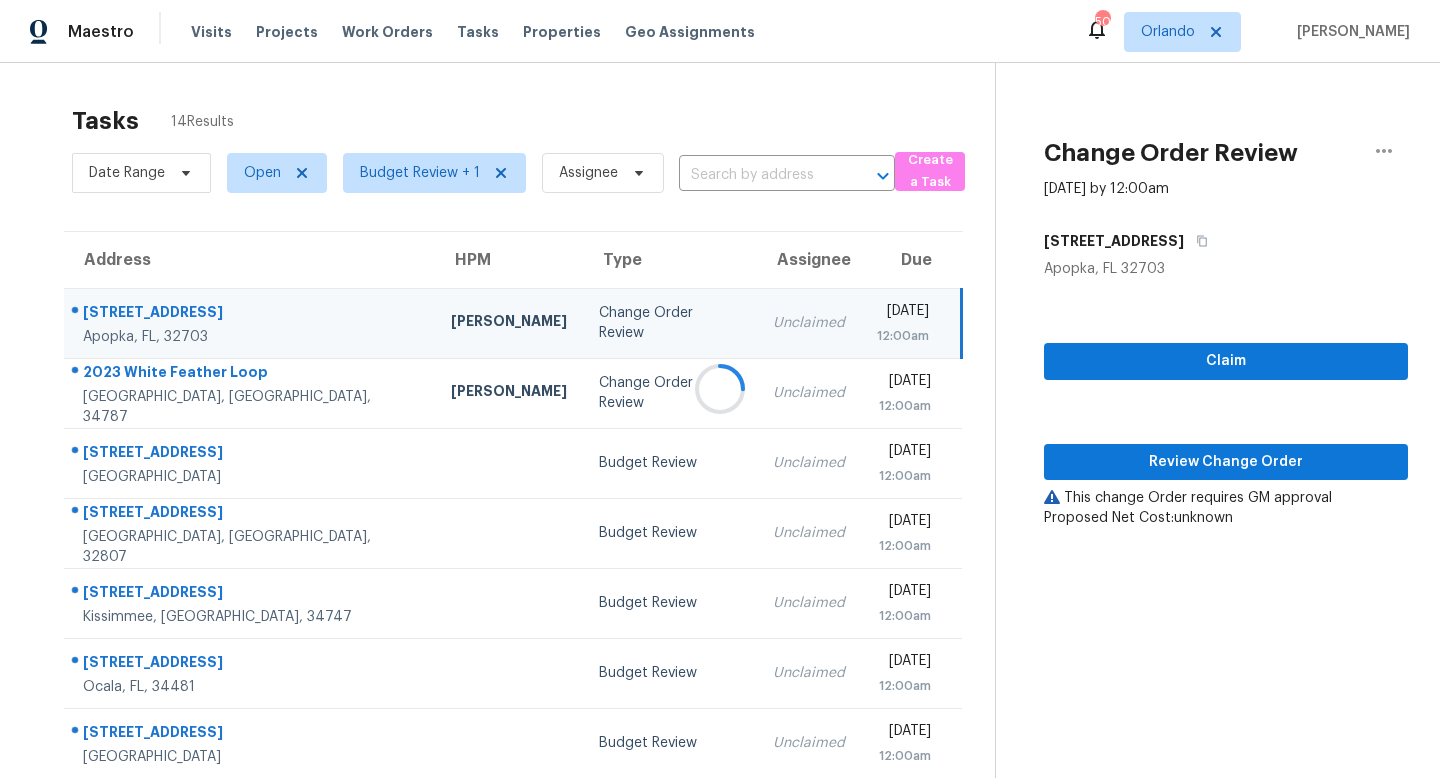 click at bounding box center (720, 389) 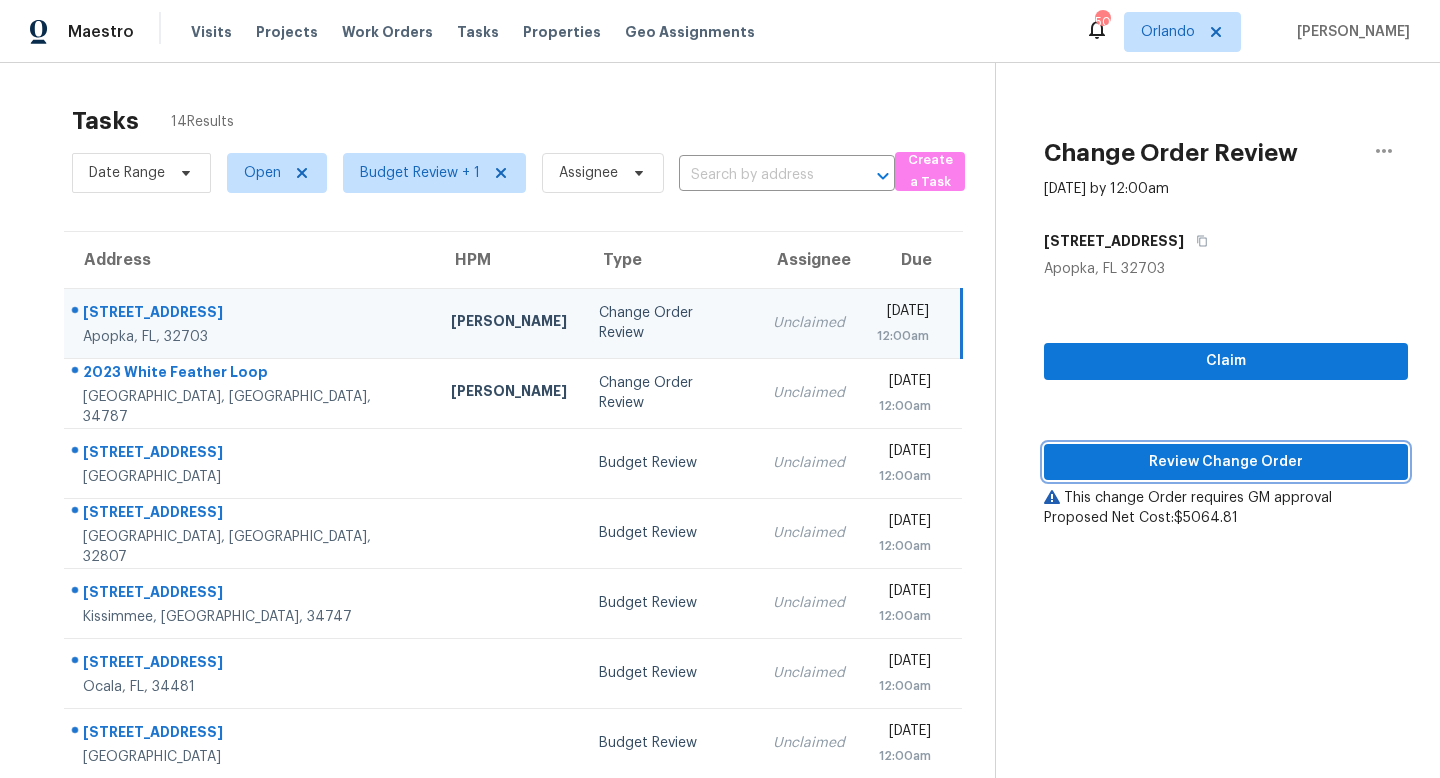 click on "Review Change Order" at bounding box center (1226, 462) 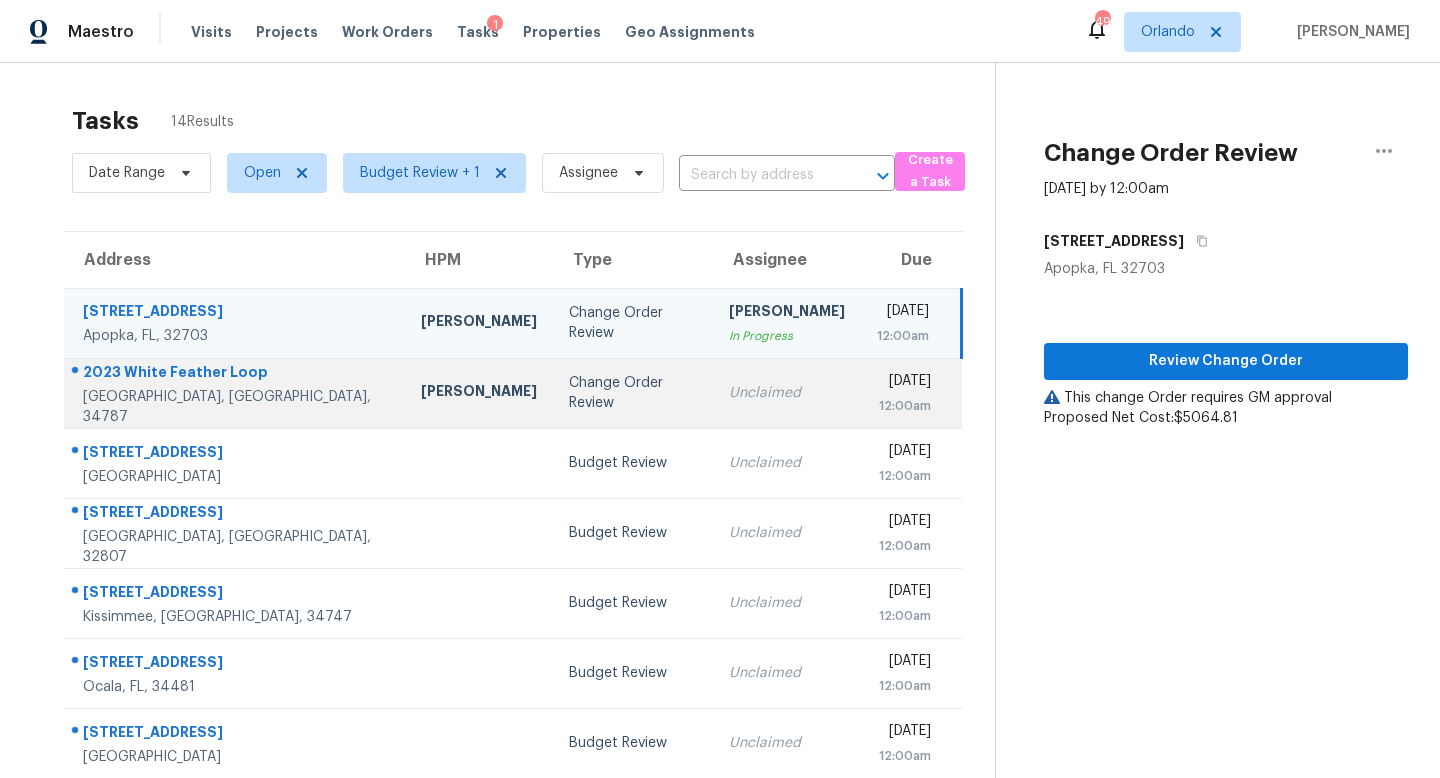click on "Change Order Review" at bounding box center [633, 393] 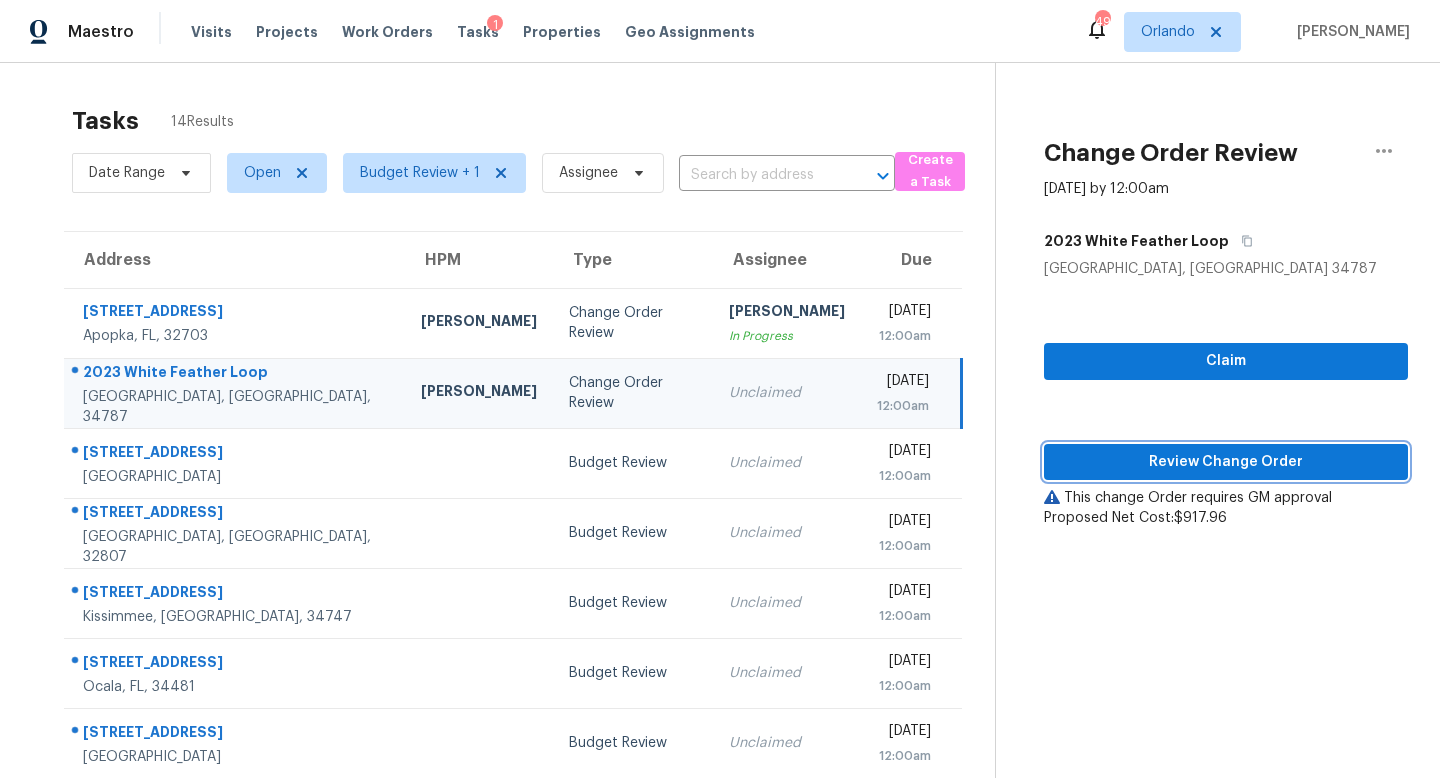 click on "Review Change Order" at bounding box center [1226, 462] 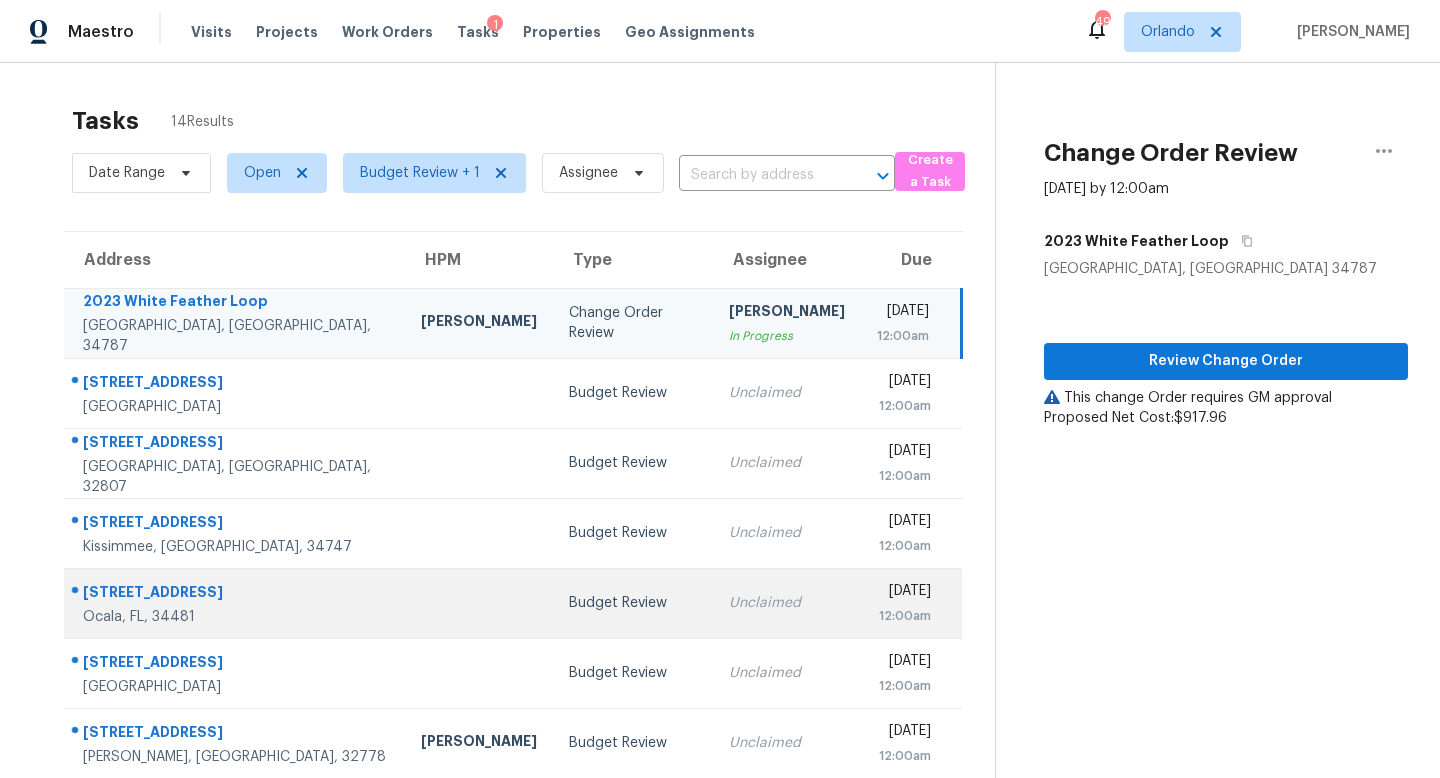 scroll, scrollTop: 263, scrollLeft: 0, axis: vertical 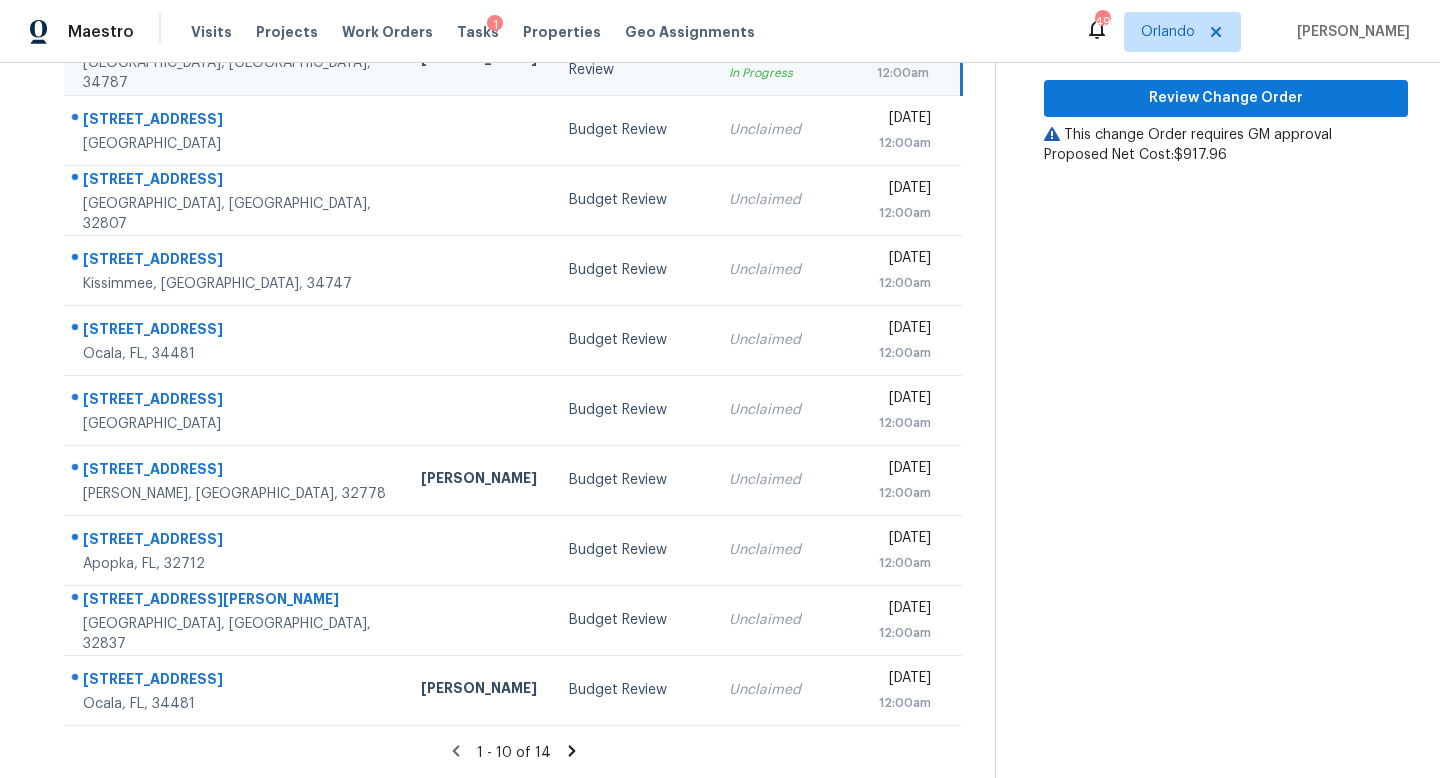 click 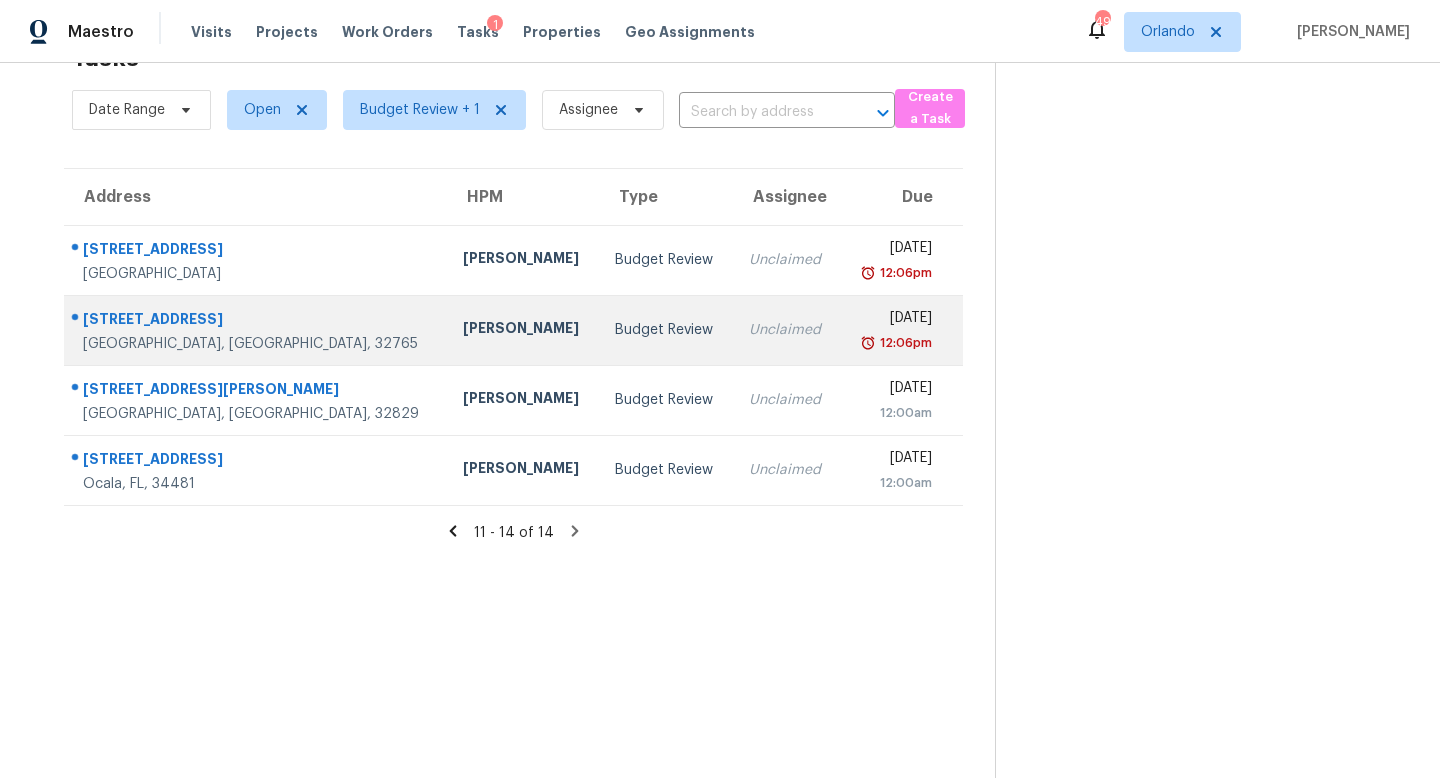 click on "Budget Review" at bounding box center (666, 330) 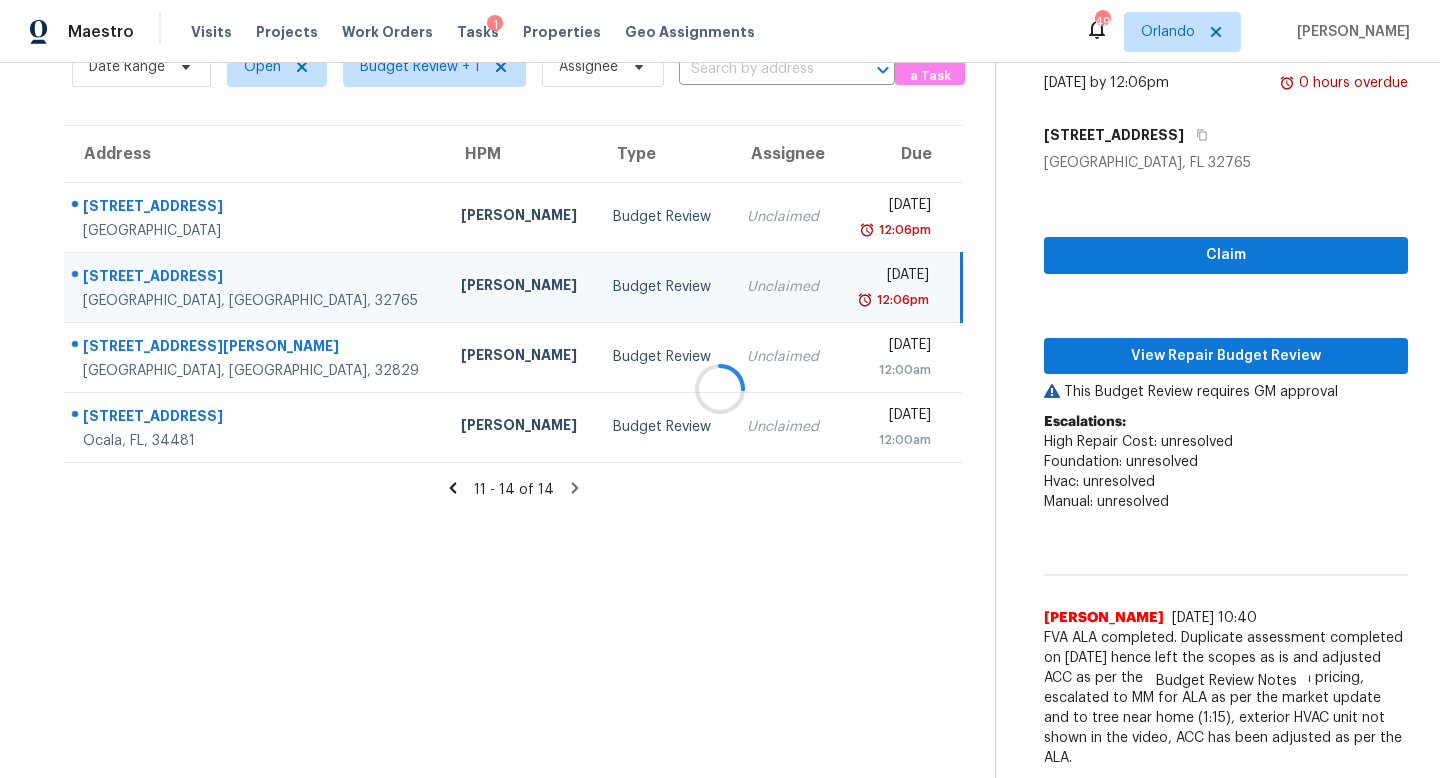 scroll, scrollTop: 263, scrollLeft: 0, axis: vertical 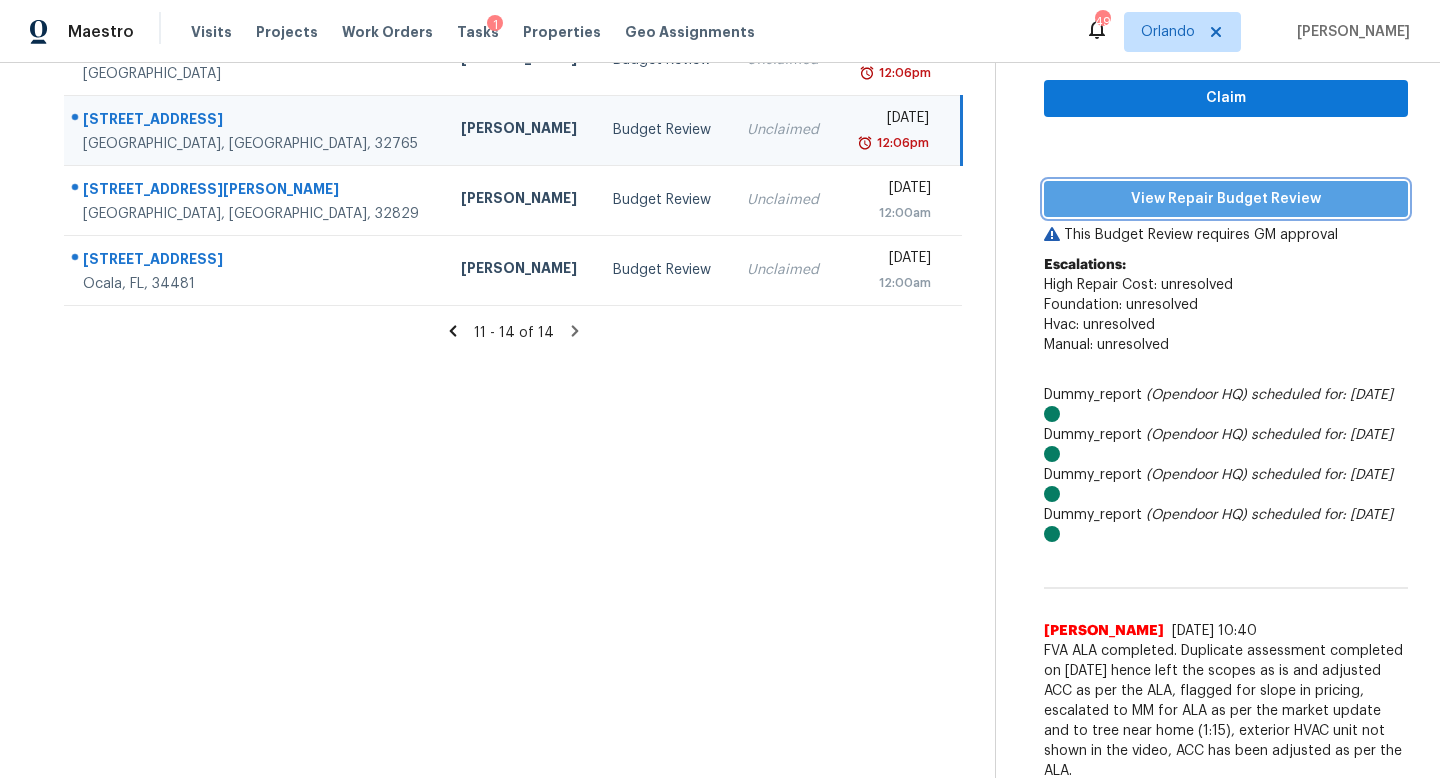 click on "View Repair Budget Review" at bounding box center [1226, 199] 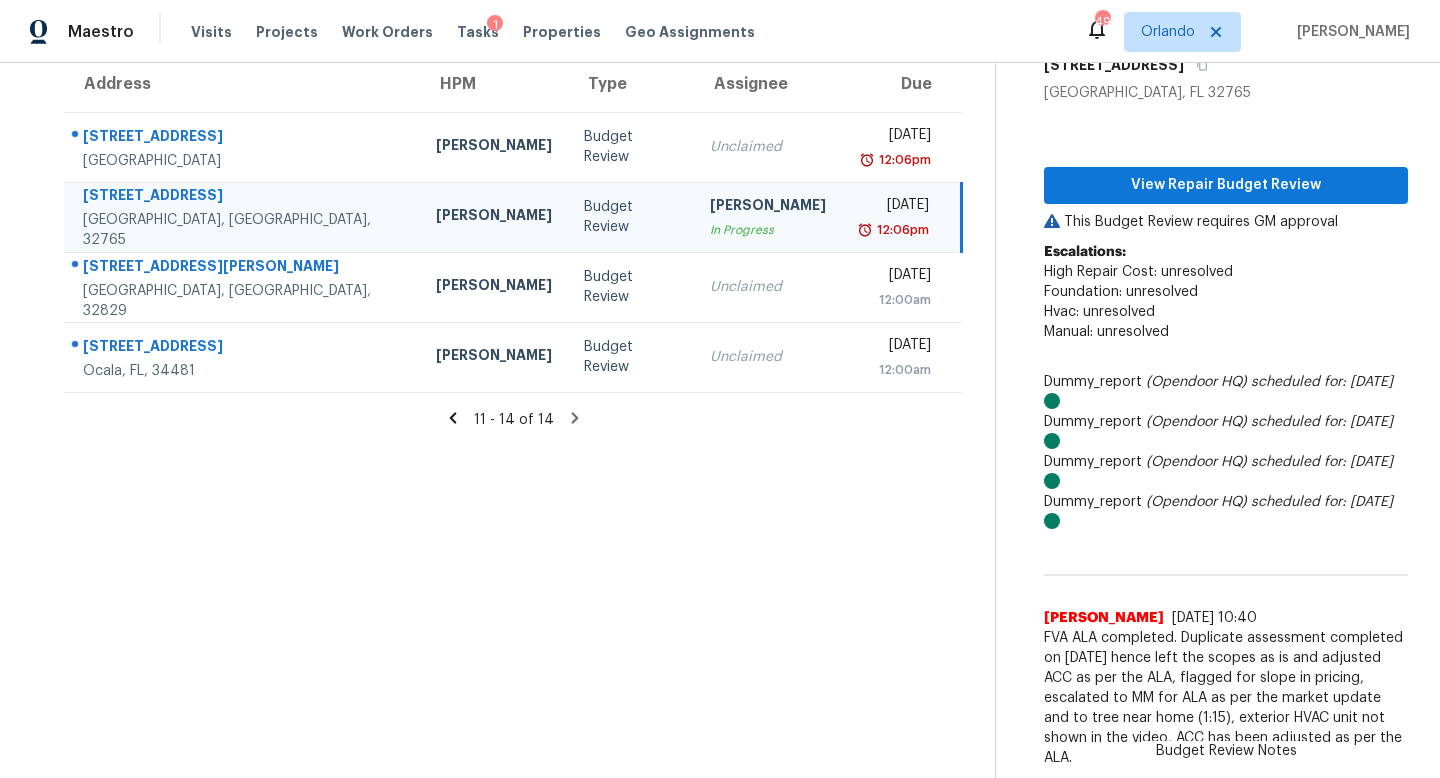 scroll, scrollTop: 176, scrollLeft: 0, axis: vertical 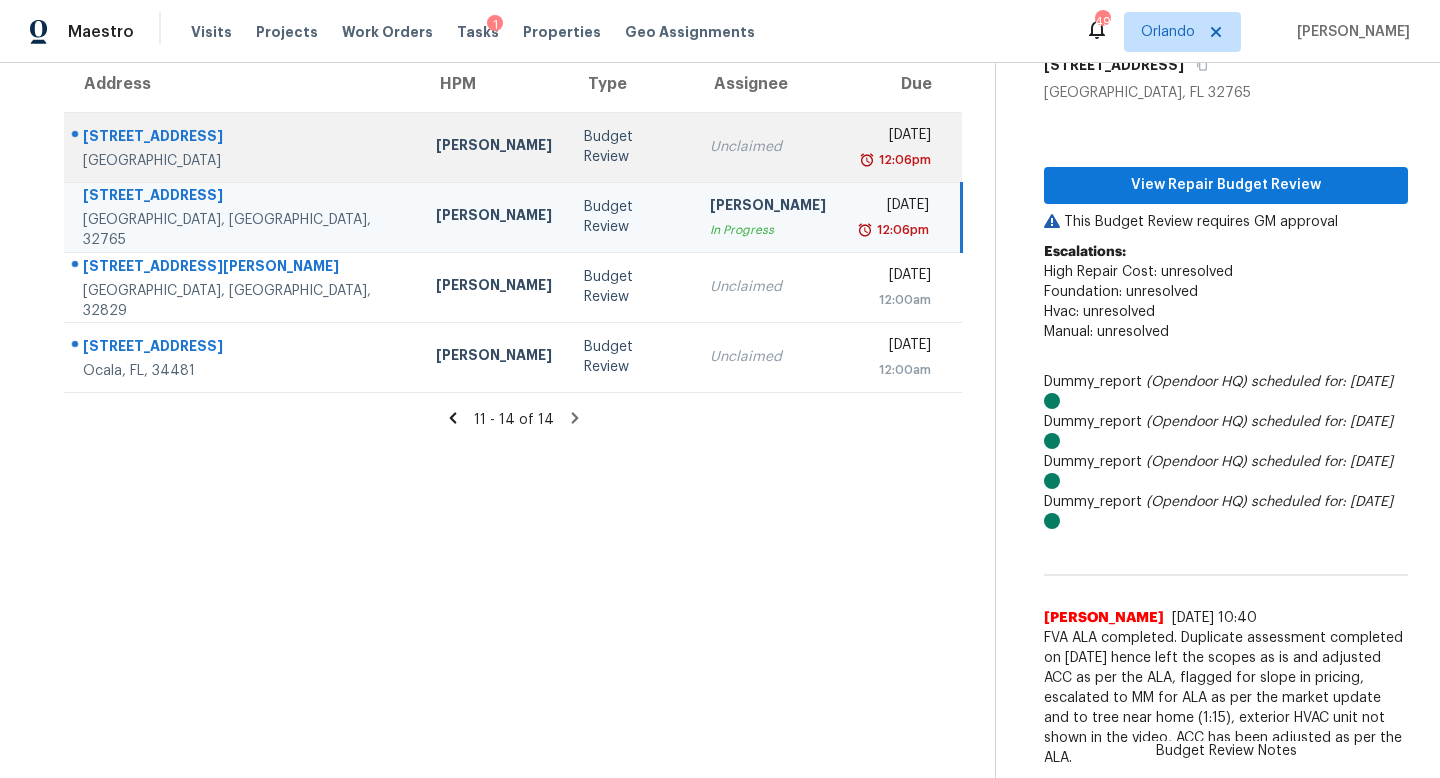 click on "Unclaimed" at bounding box center (768, 147) 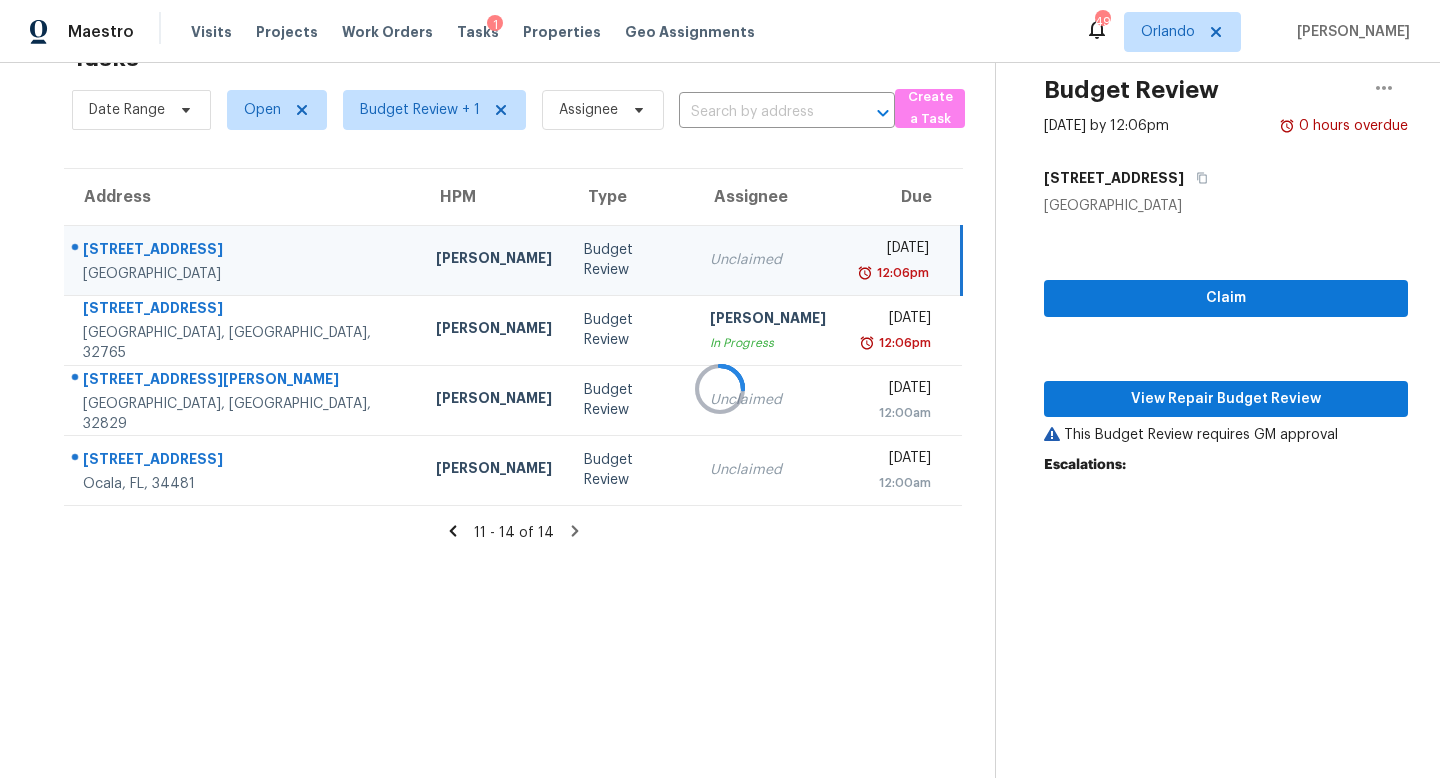 scroll, scrollTop: 263, scrollLeft: 0, axis: vertical 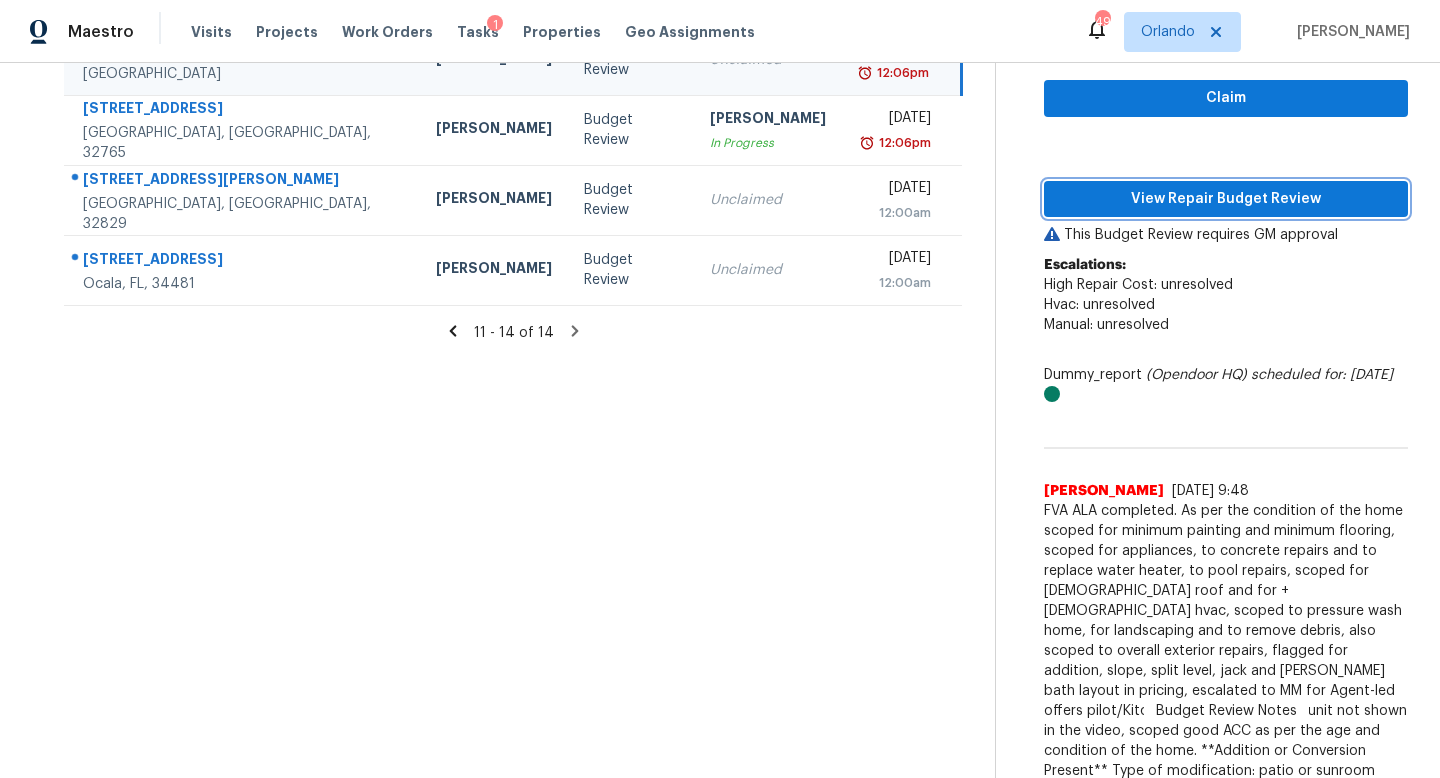 click on "View Repair Budget Review" at bounding box center [1226, 199] 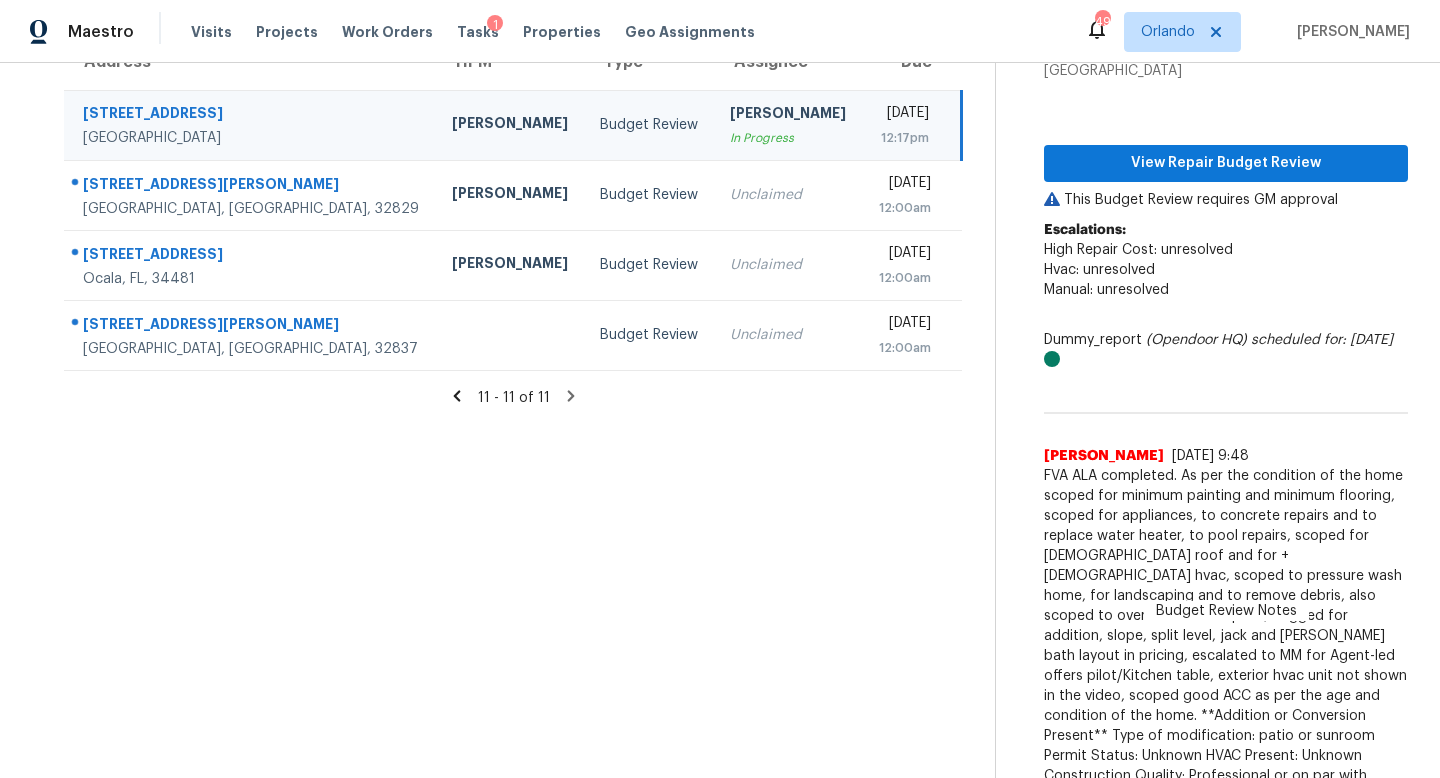 scroll, scrollTop: 83, scrollLeft: 0, axis: vertical 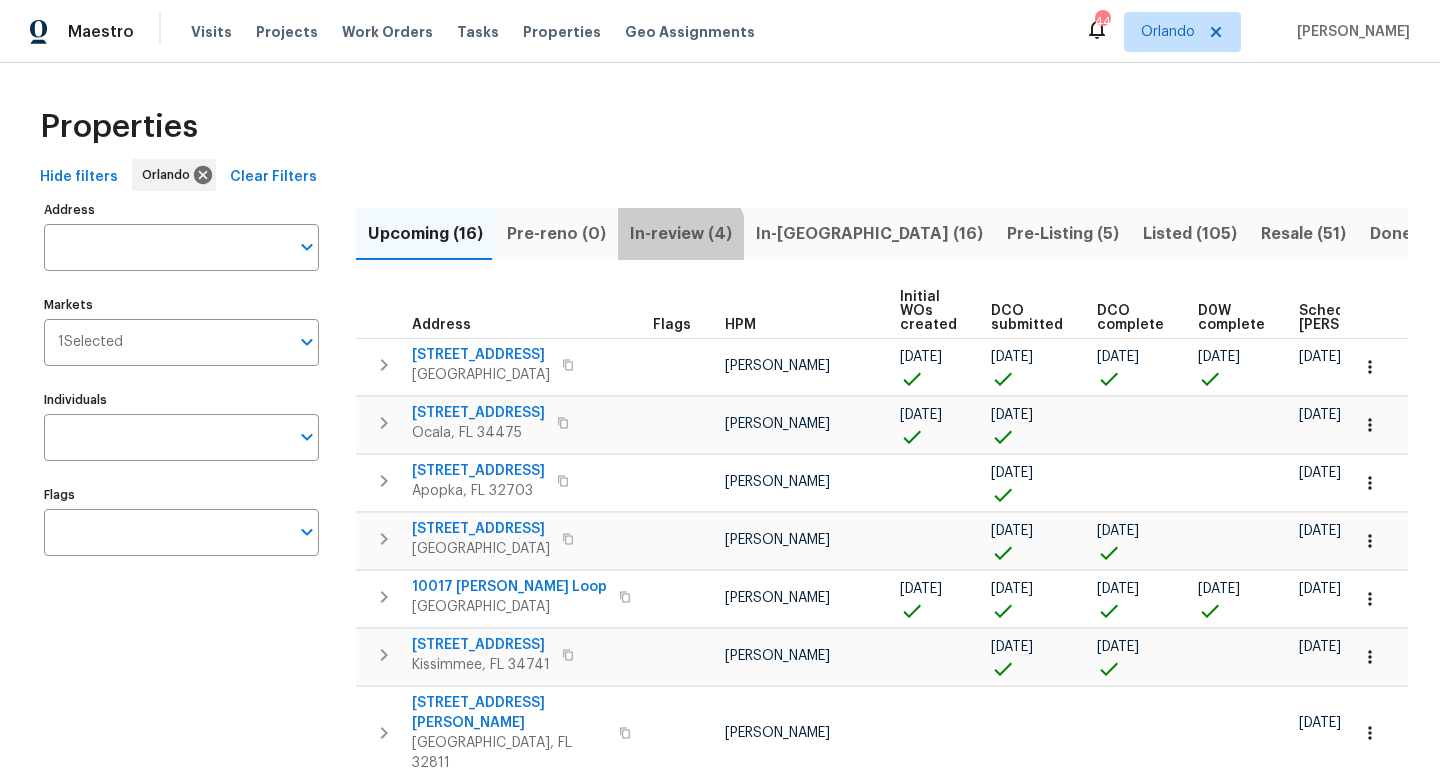 click on "In-review (4)" at bounding box center [681, 234] 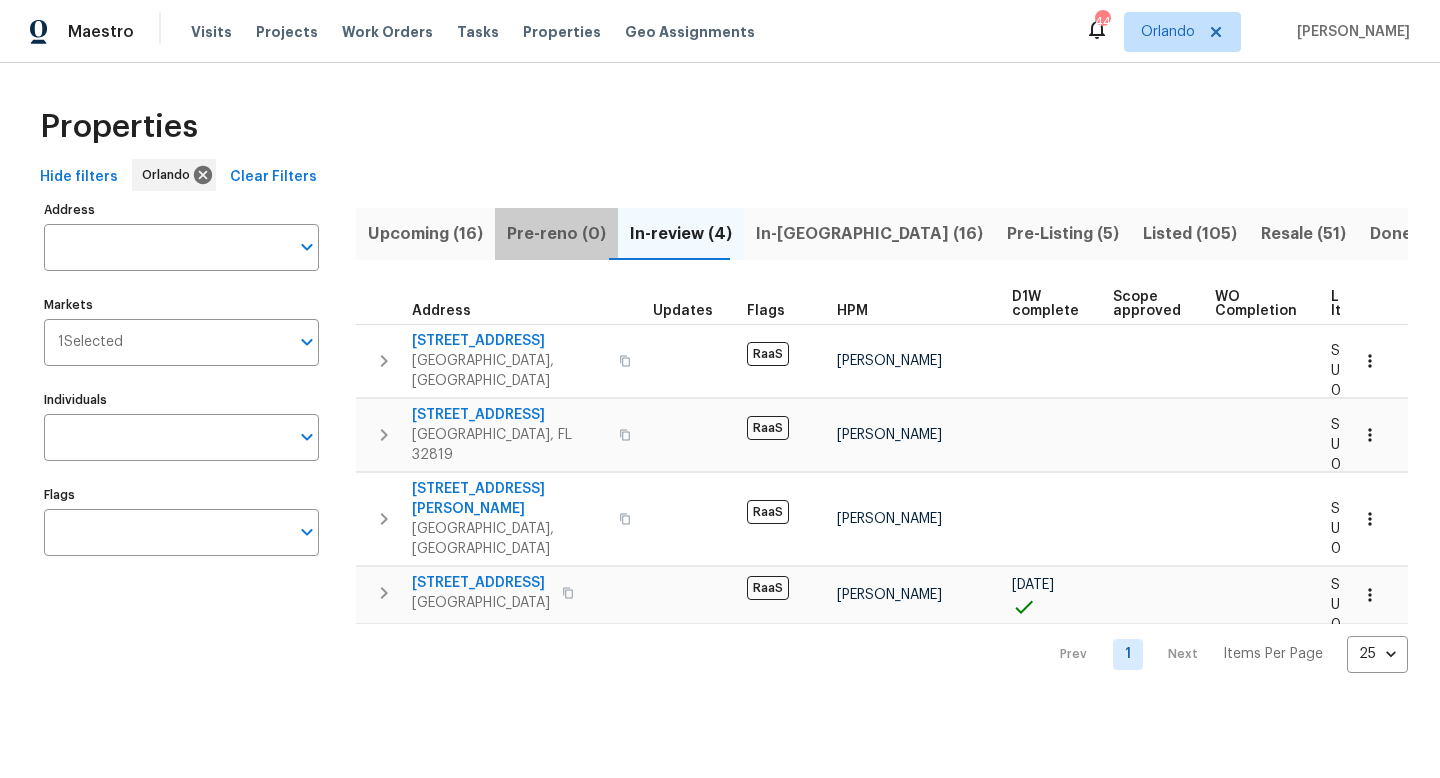 click on "Pre-reno (0)" at bounding box center (556, 234) 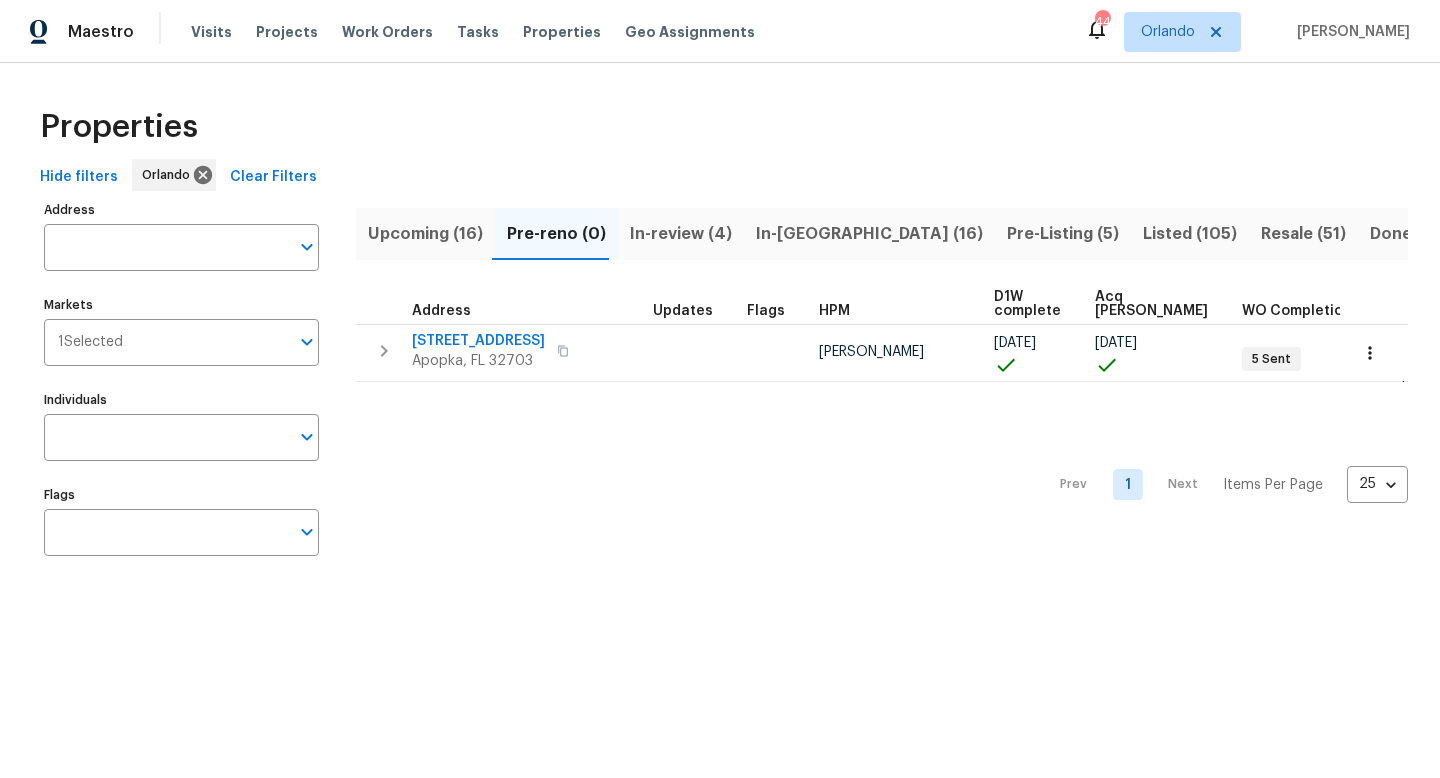 click on "In-reno (16)" at bounding box center (869, 234) 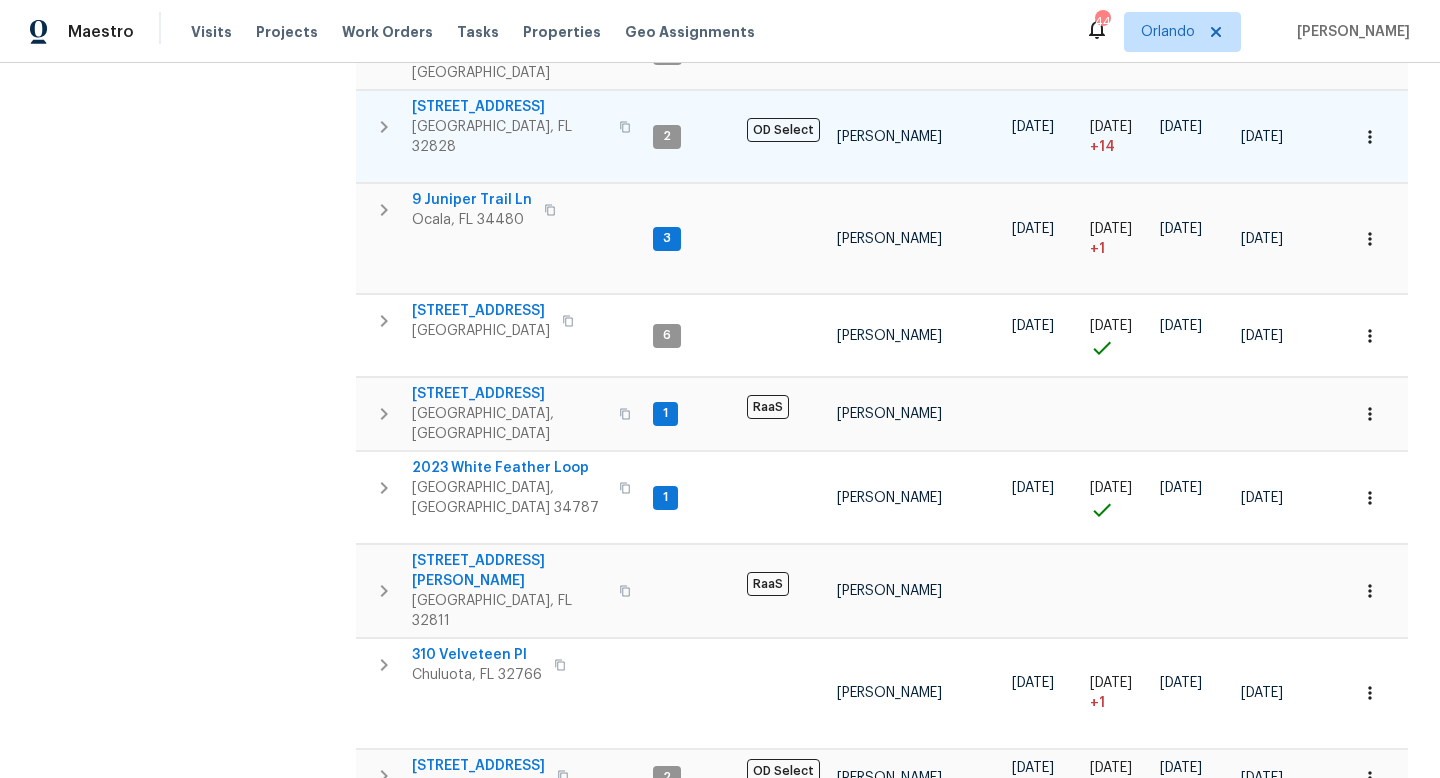 scroll, scrollTop: 0, scrollLeft: 0, axis: both 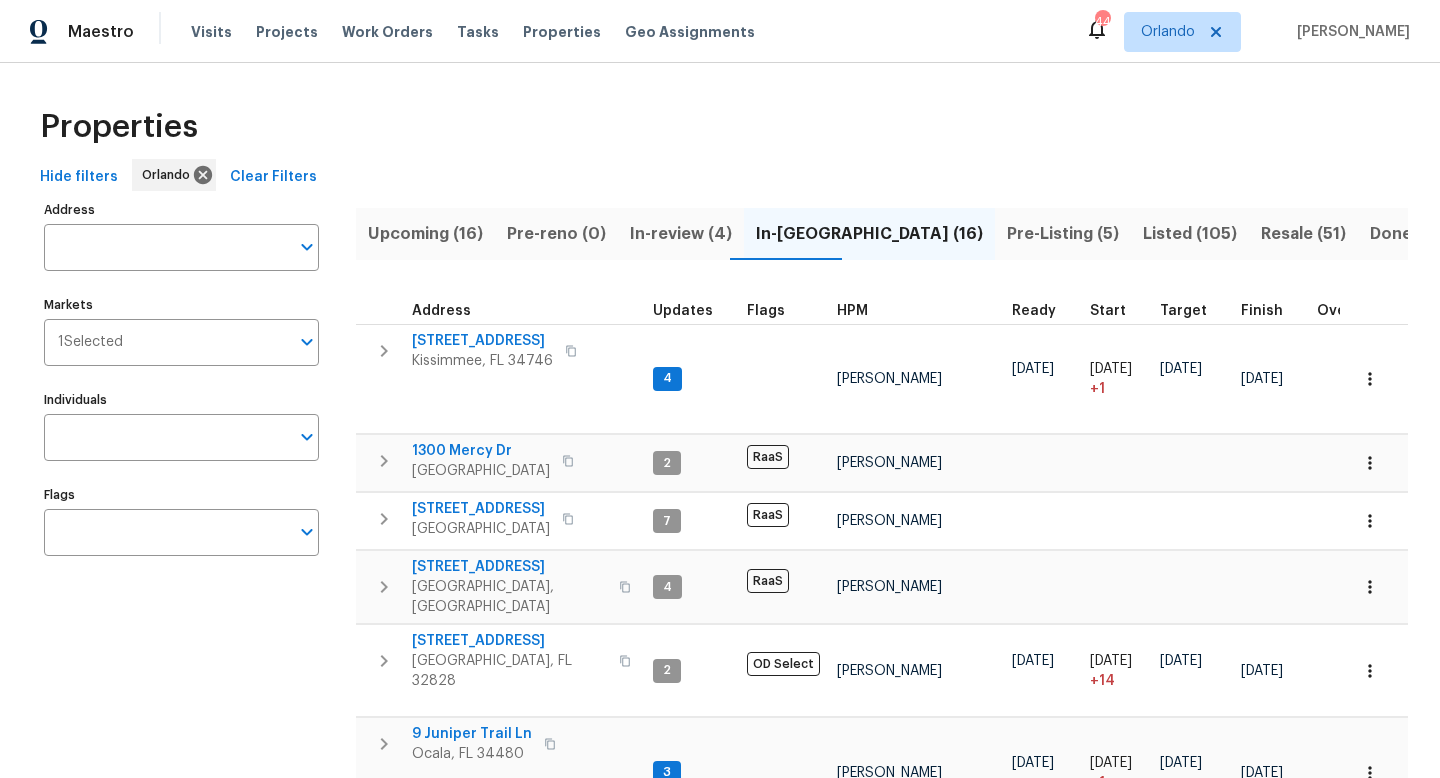 click on "Upcoming (16)" at bounding box center (425, 234) 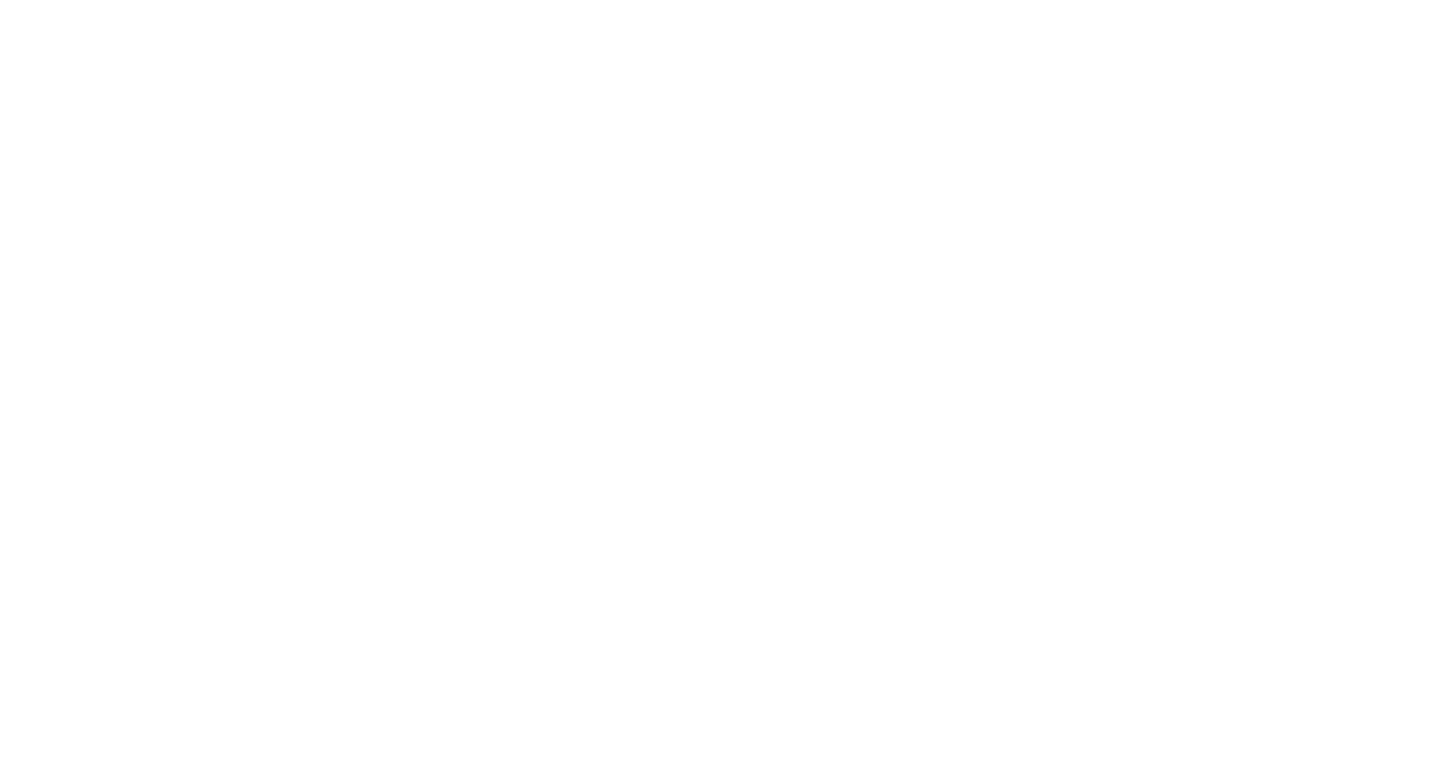 scroll, scrollTop: 0, scrollLeft: 0, axis: both 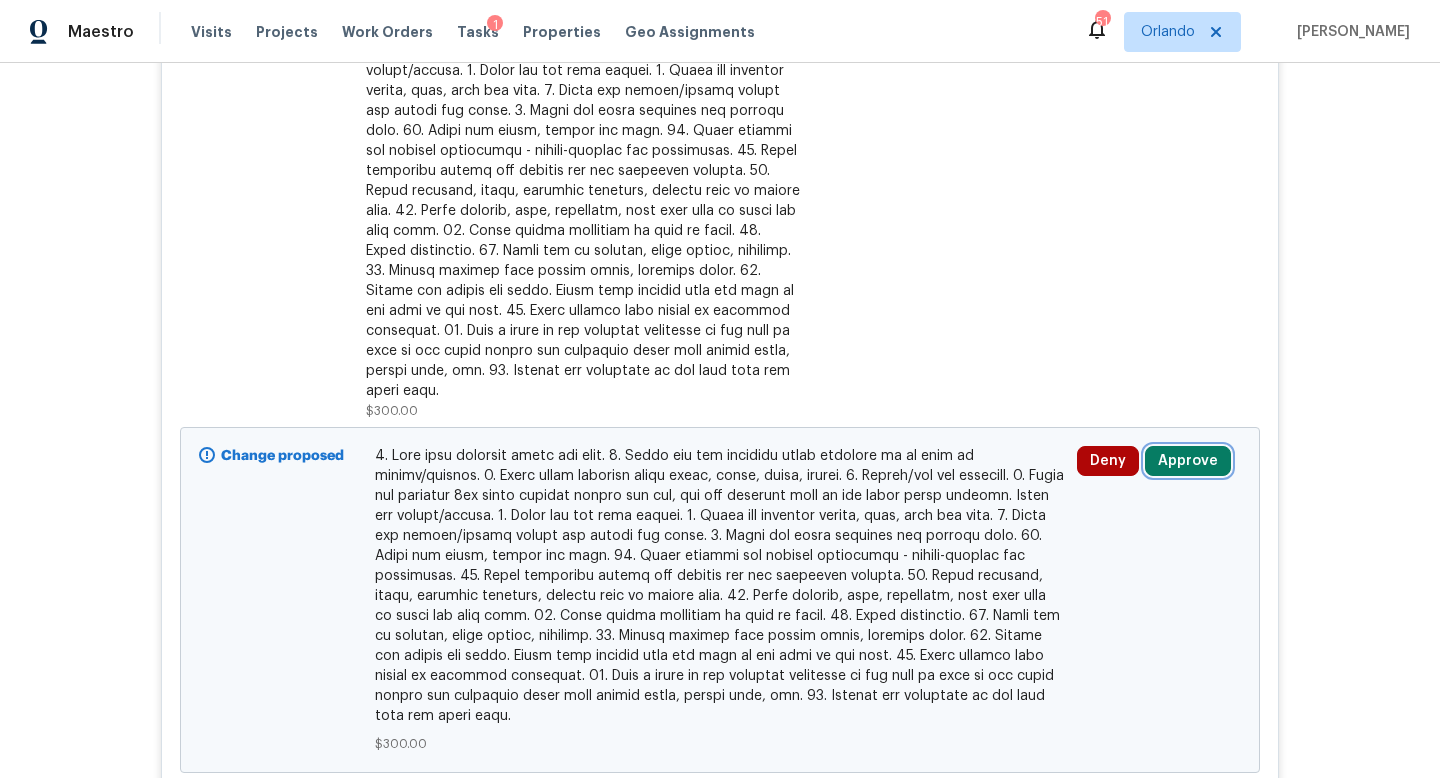 click on "Approve" at bounding box center [1188, 461] 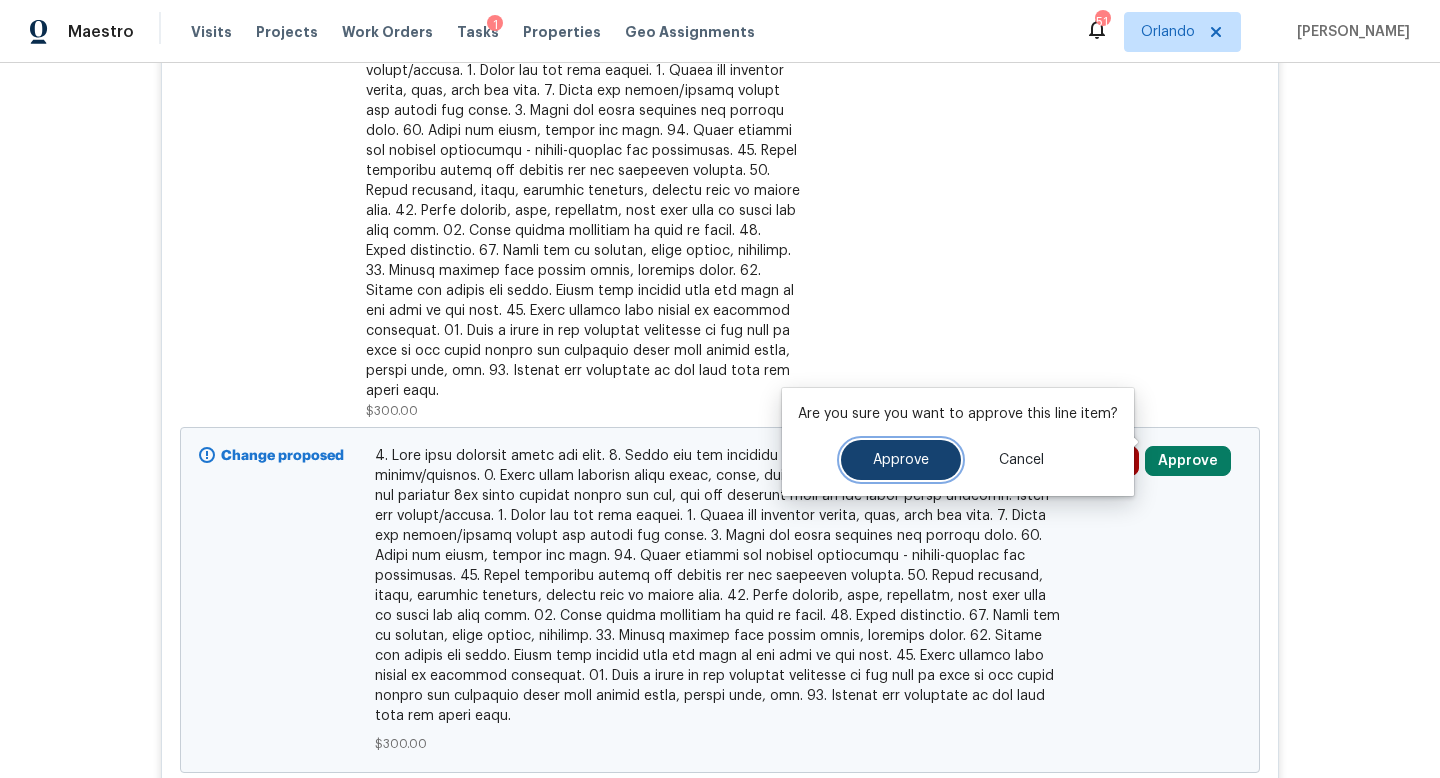 click on "Approve" at bounding box center (901, 460) 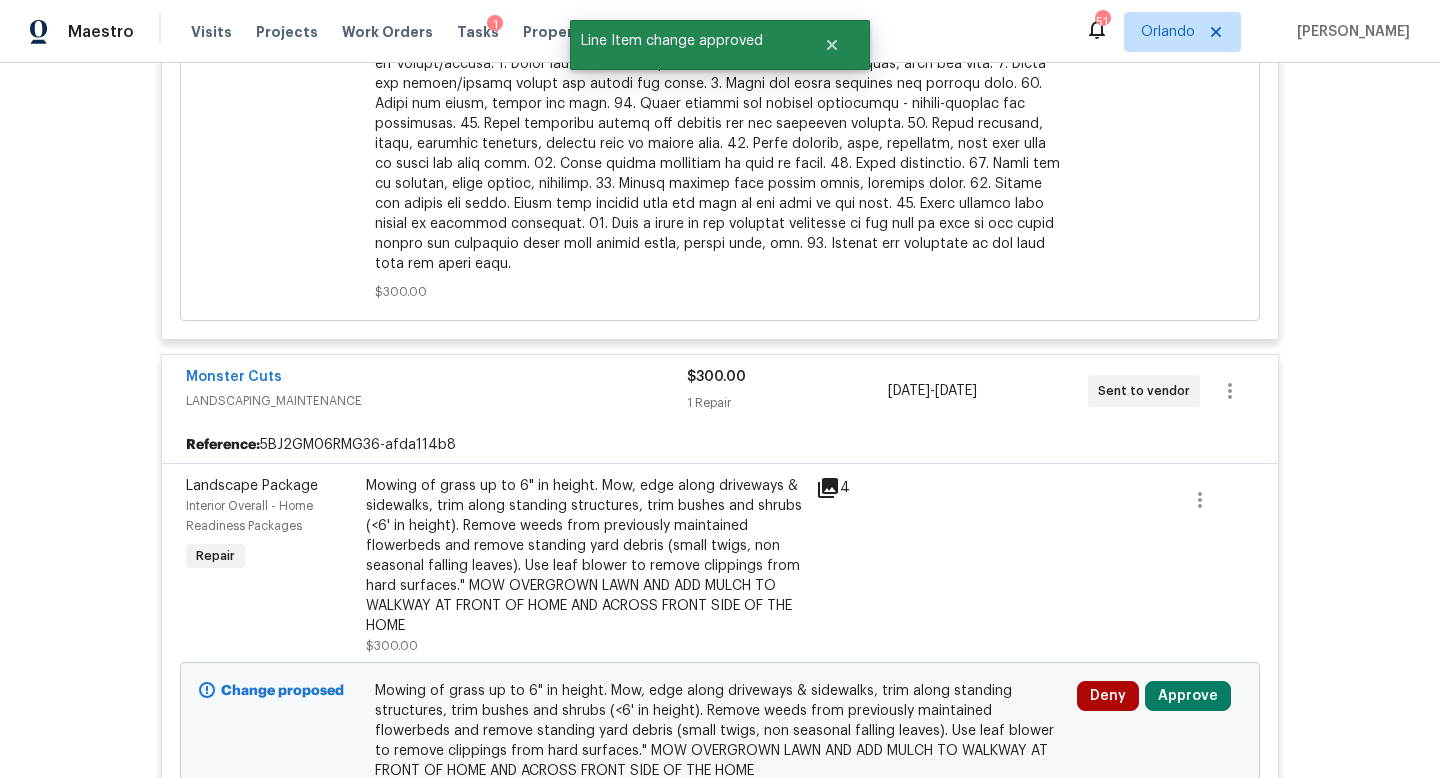 scroll, scrollTop: 1280, scrollLeft: 0, axis: vertical 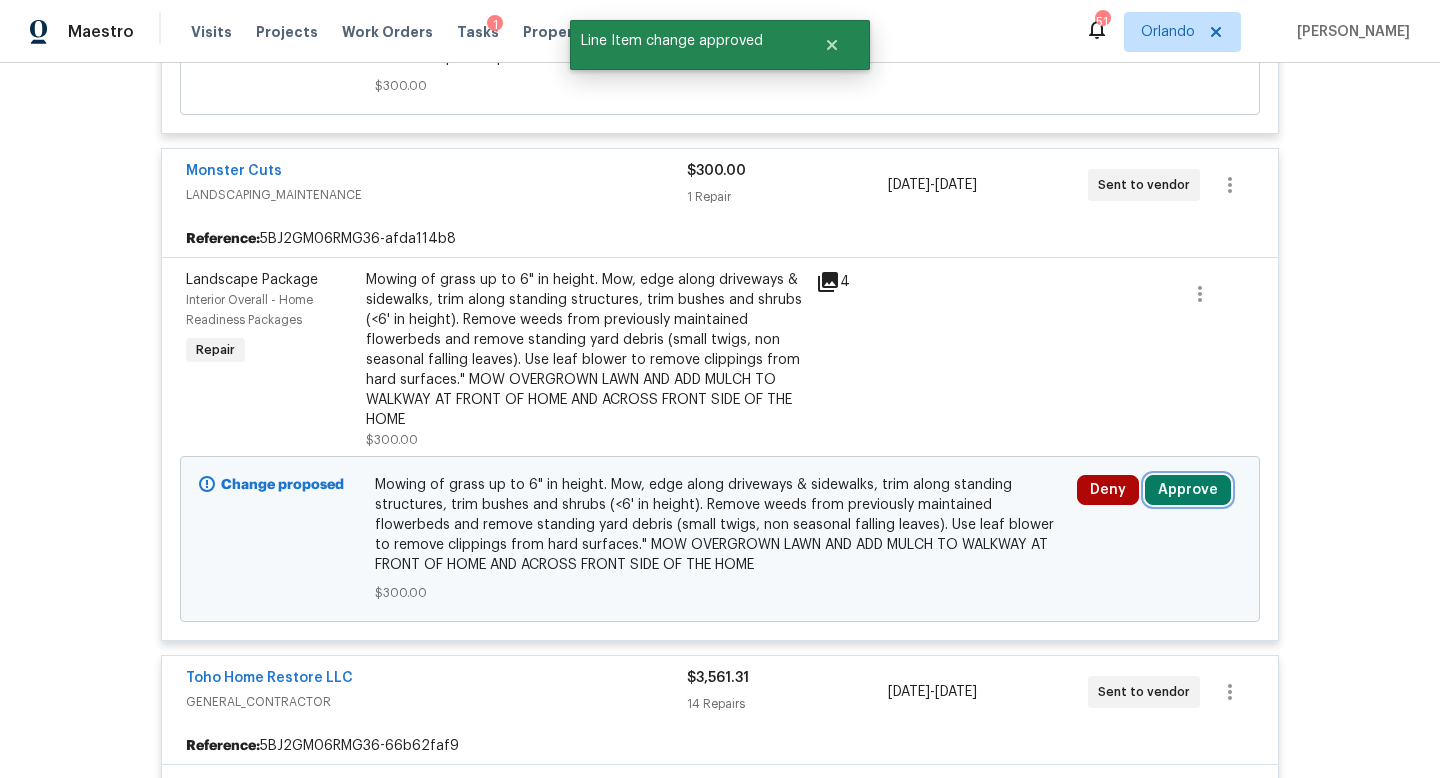 click on "Approve" at bounding box center (1188, 490) 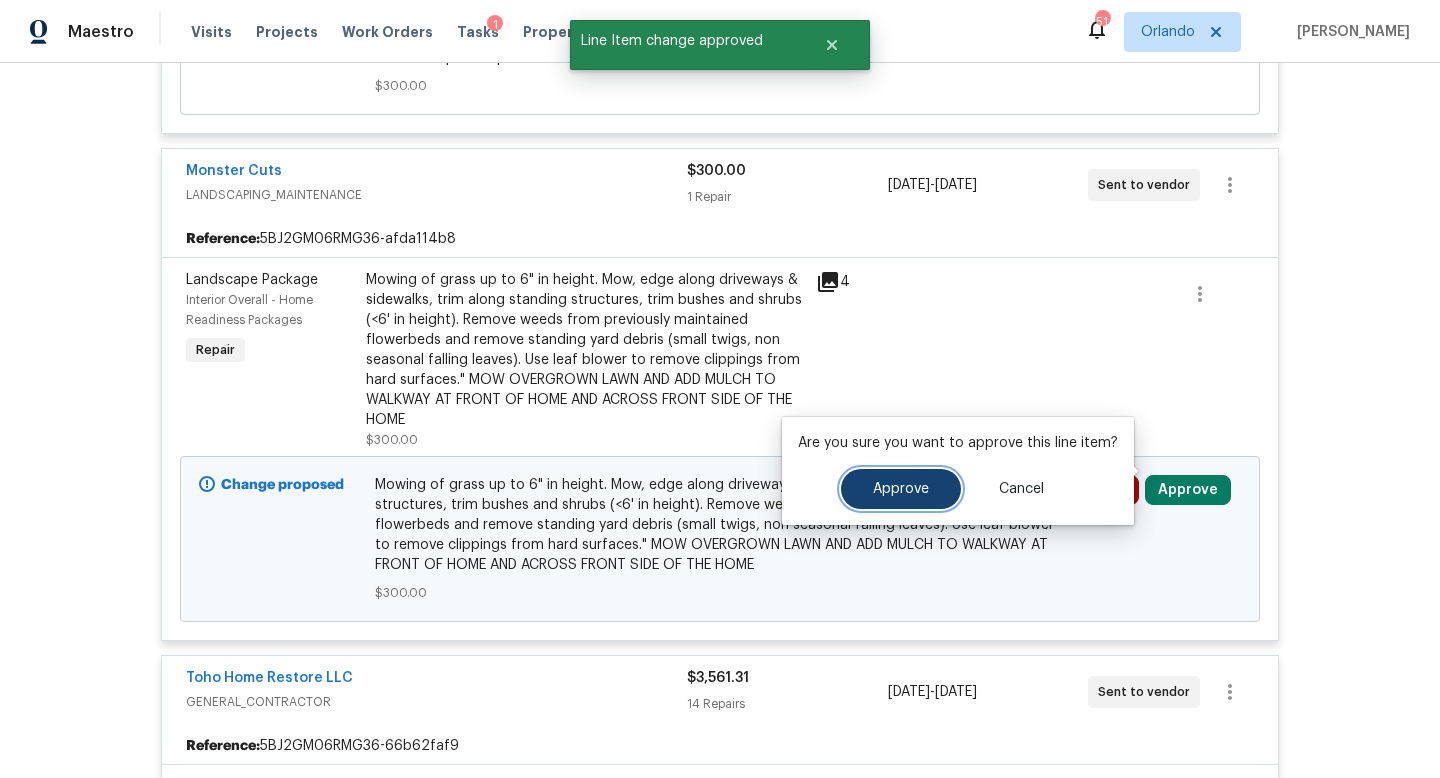 click on "Approve" at bounding box center (901, 489) 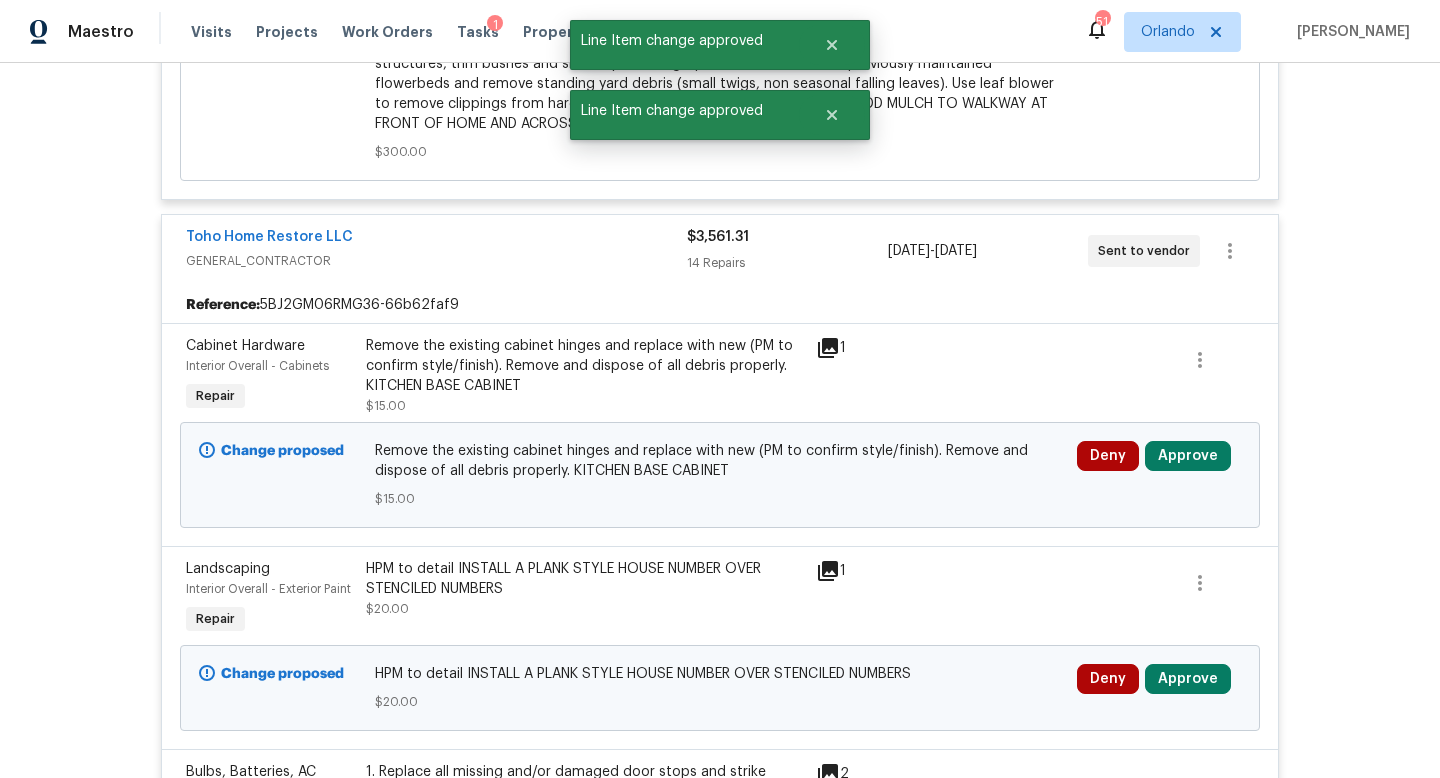 scroll, scrollTop: 1762, scrollLeft: 0, axis: vertical 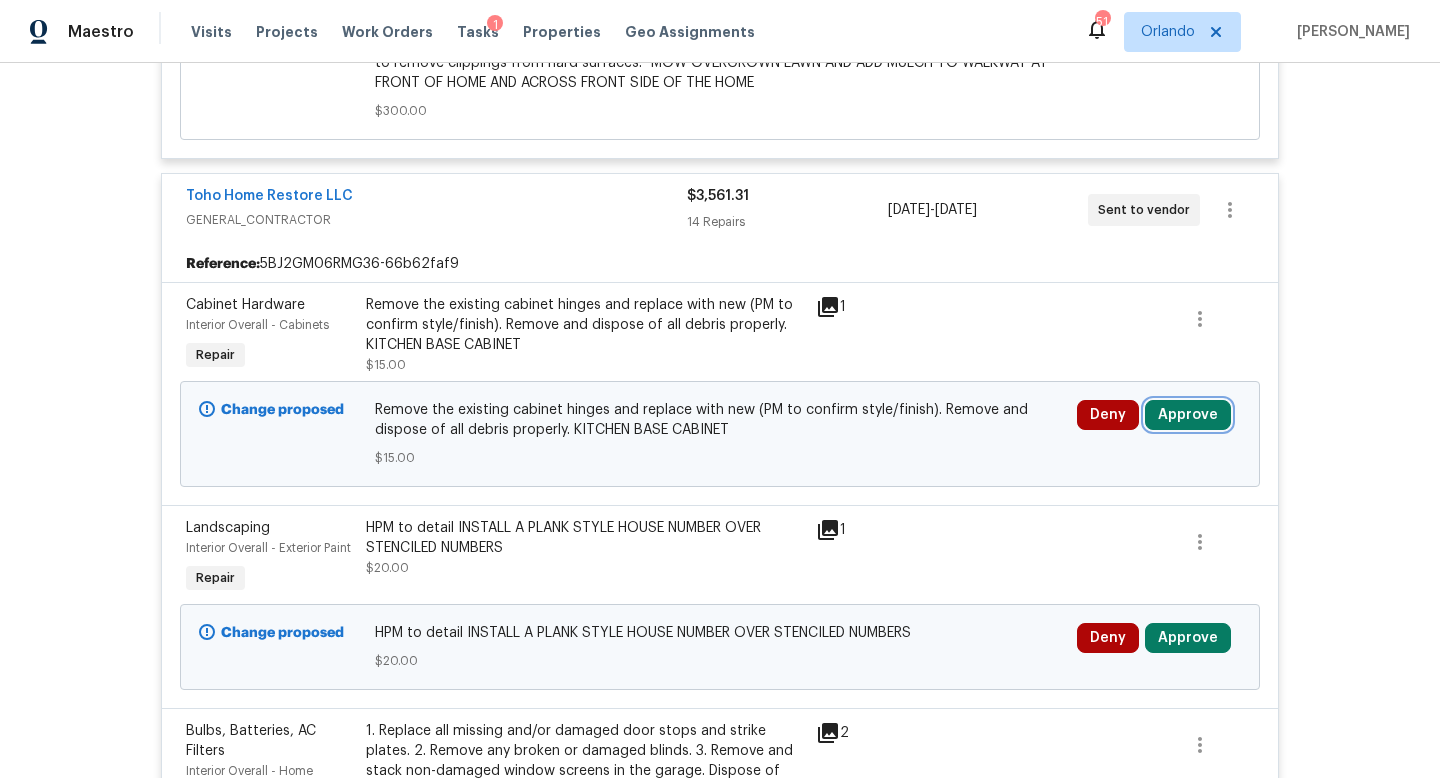 click on "Approve" at bounding box center (1188, 415) 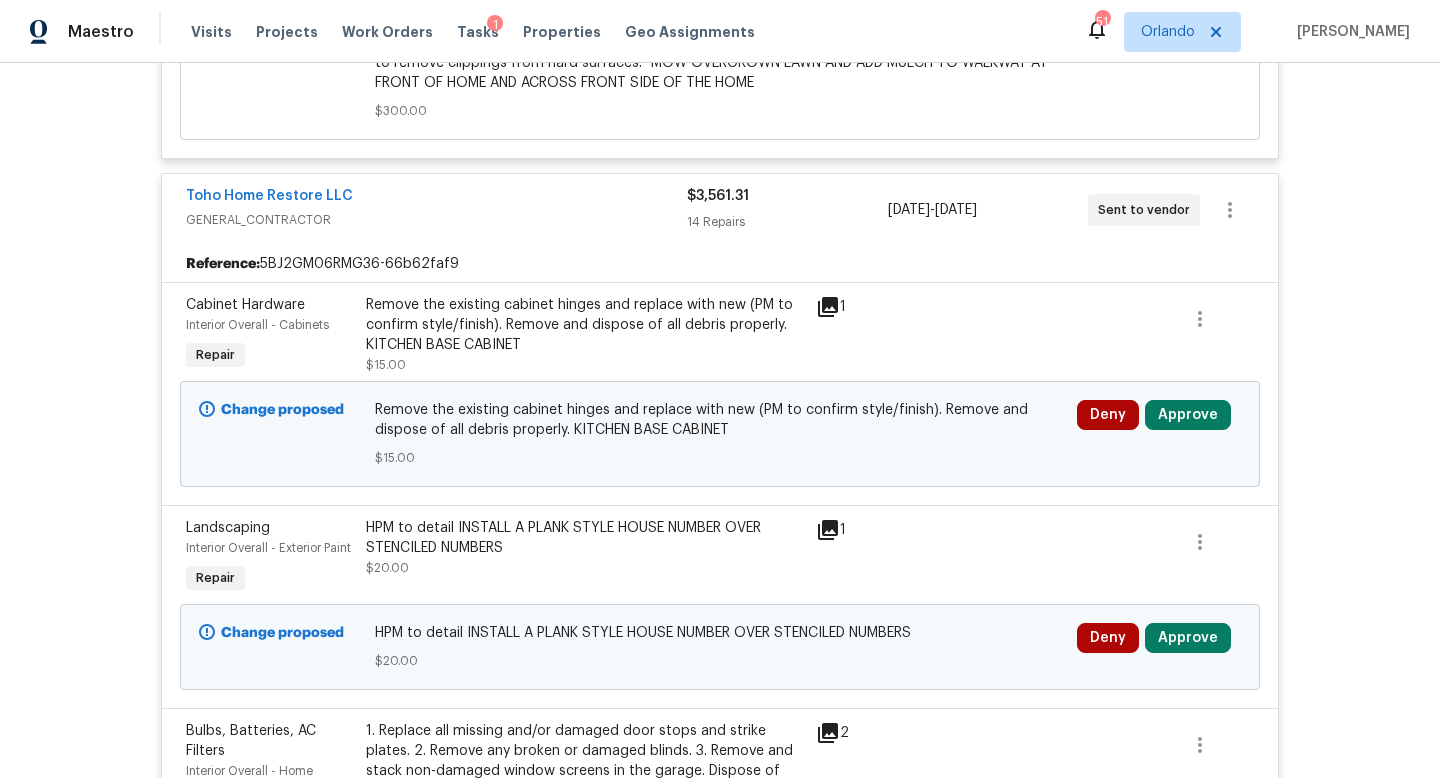 click on "Approve" at bounding box center [1188, 415] 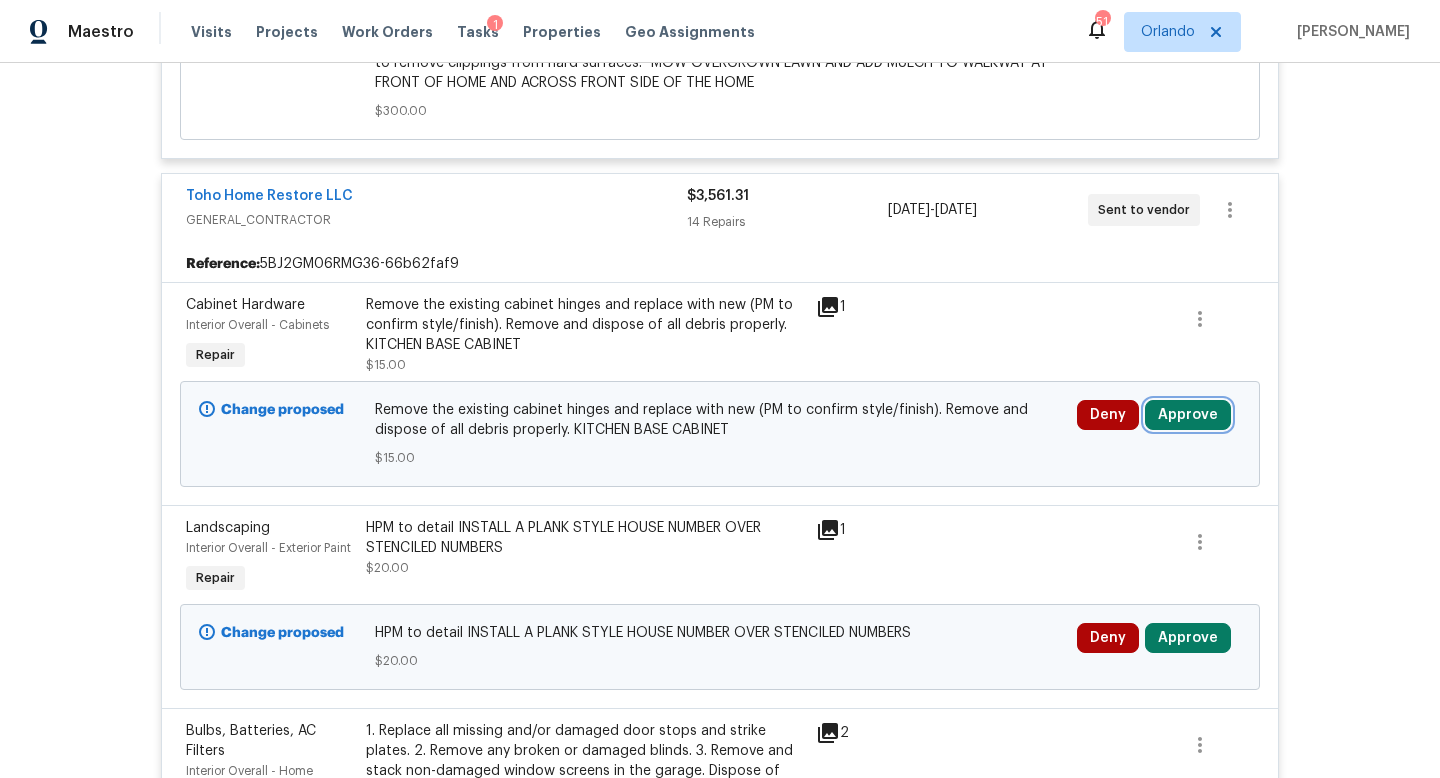 click on "Approve" at bounding box center (1188, 415) 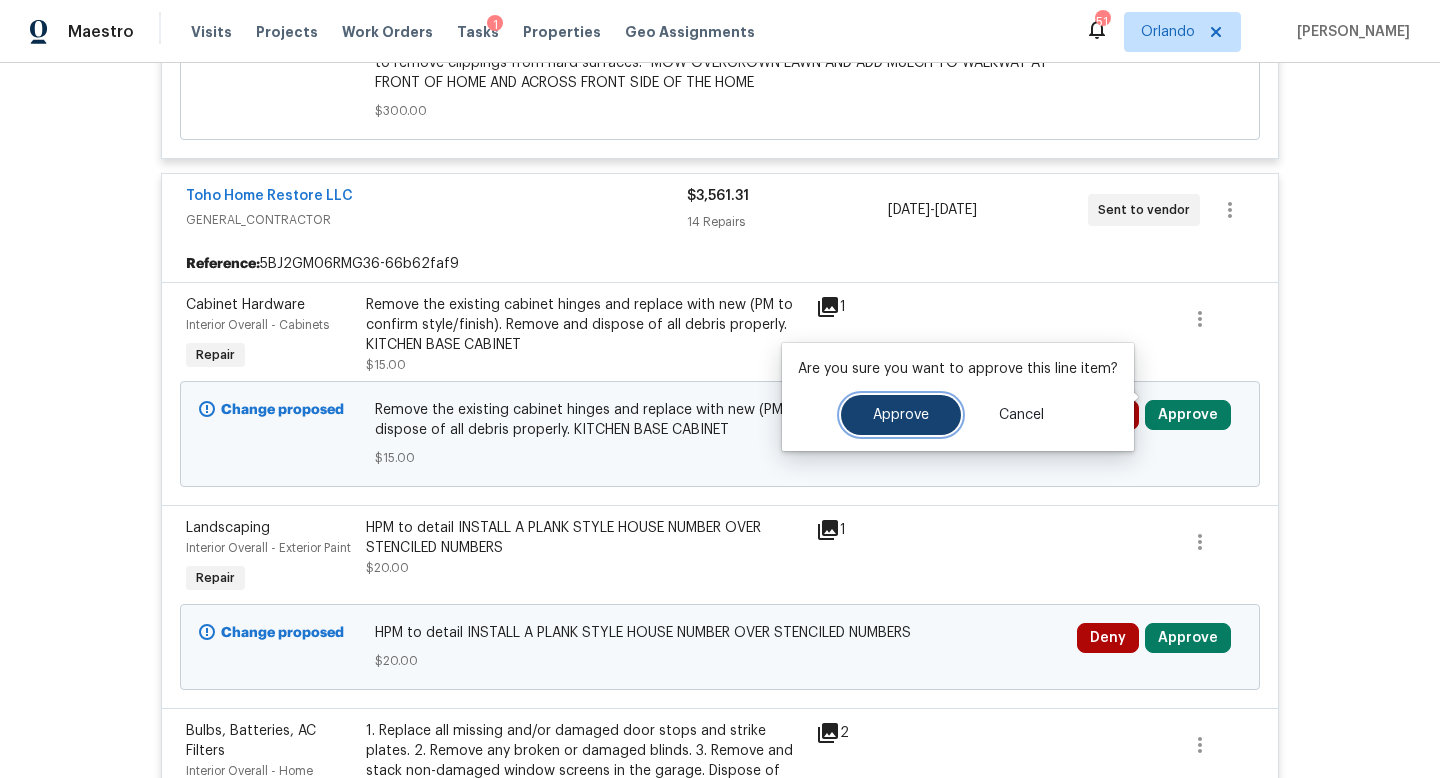 click on "Approve" at bounding box center (901, 415) 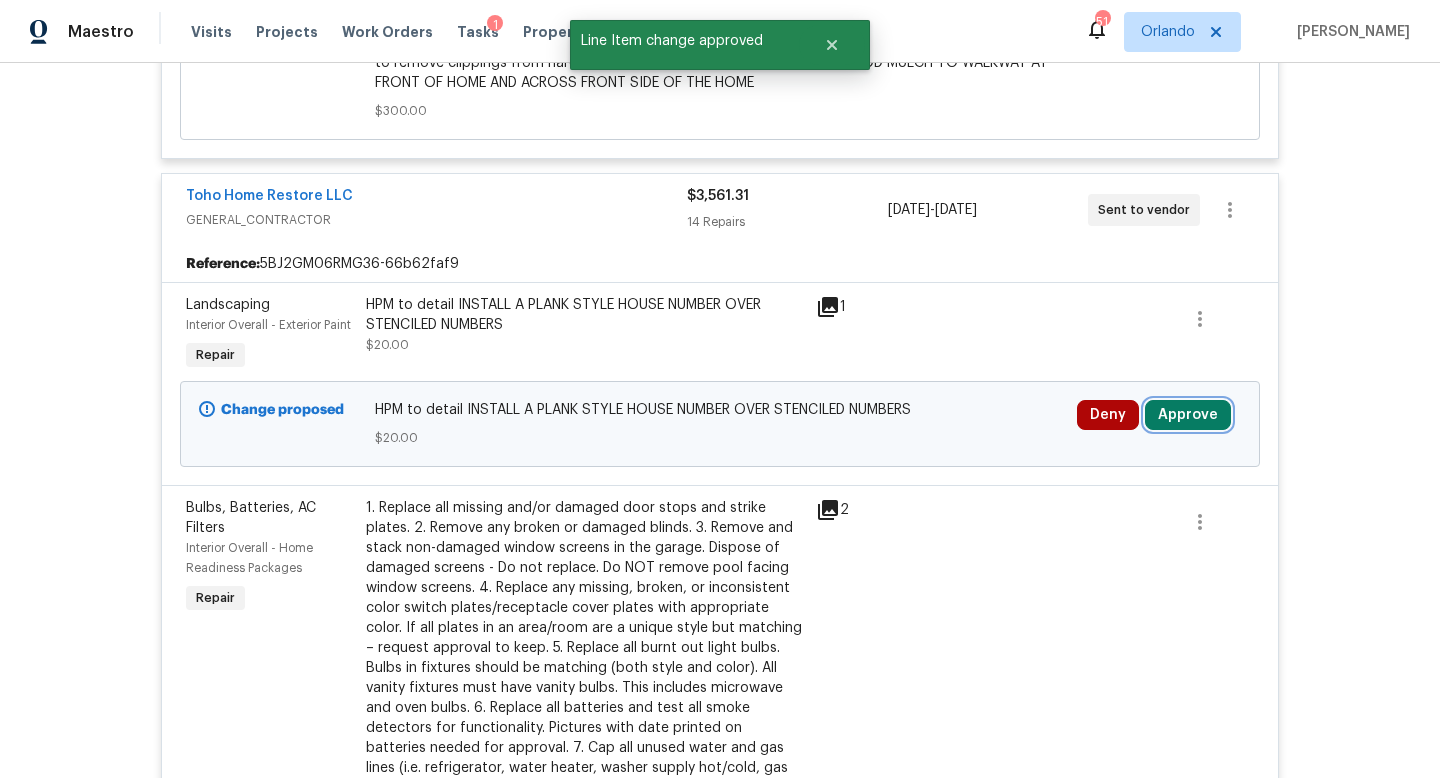 click on "Approve" at bounding box center (1188, 415) 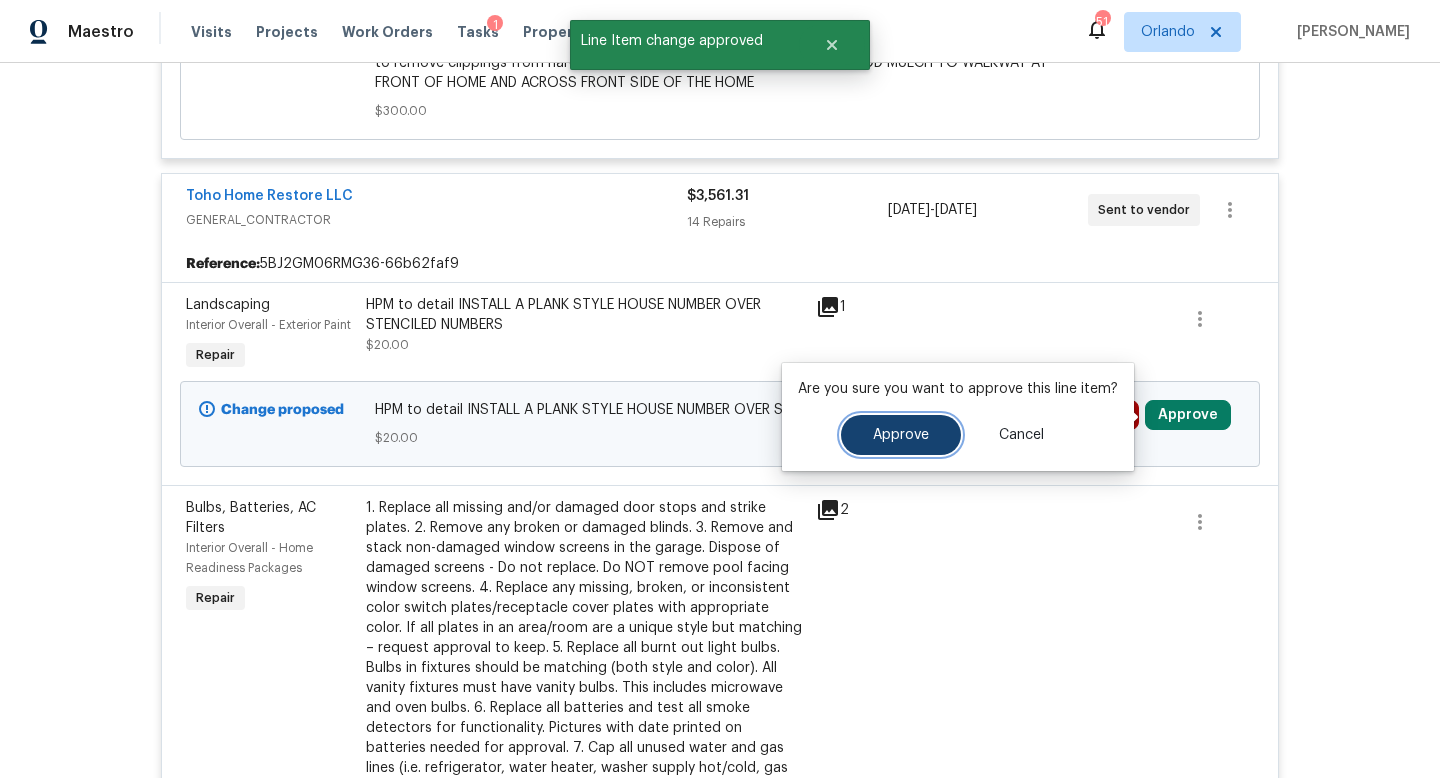 click on "Approve" at bounding box center [901, 435] 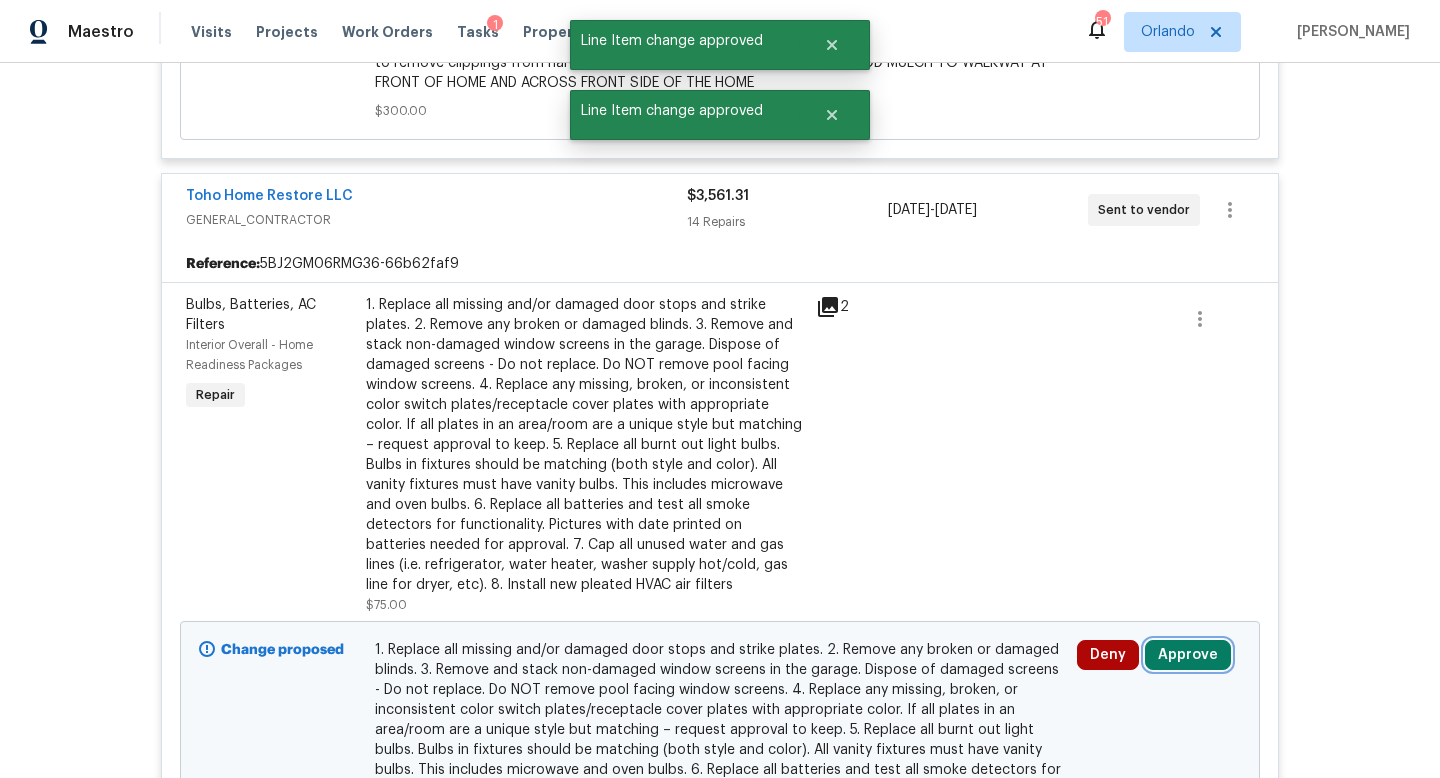 click on "Approve" at bounding box center (1188, 655) 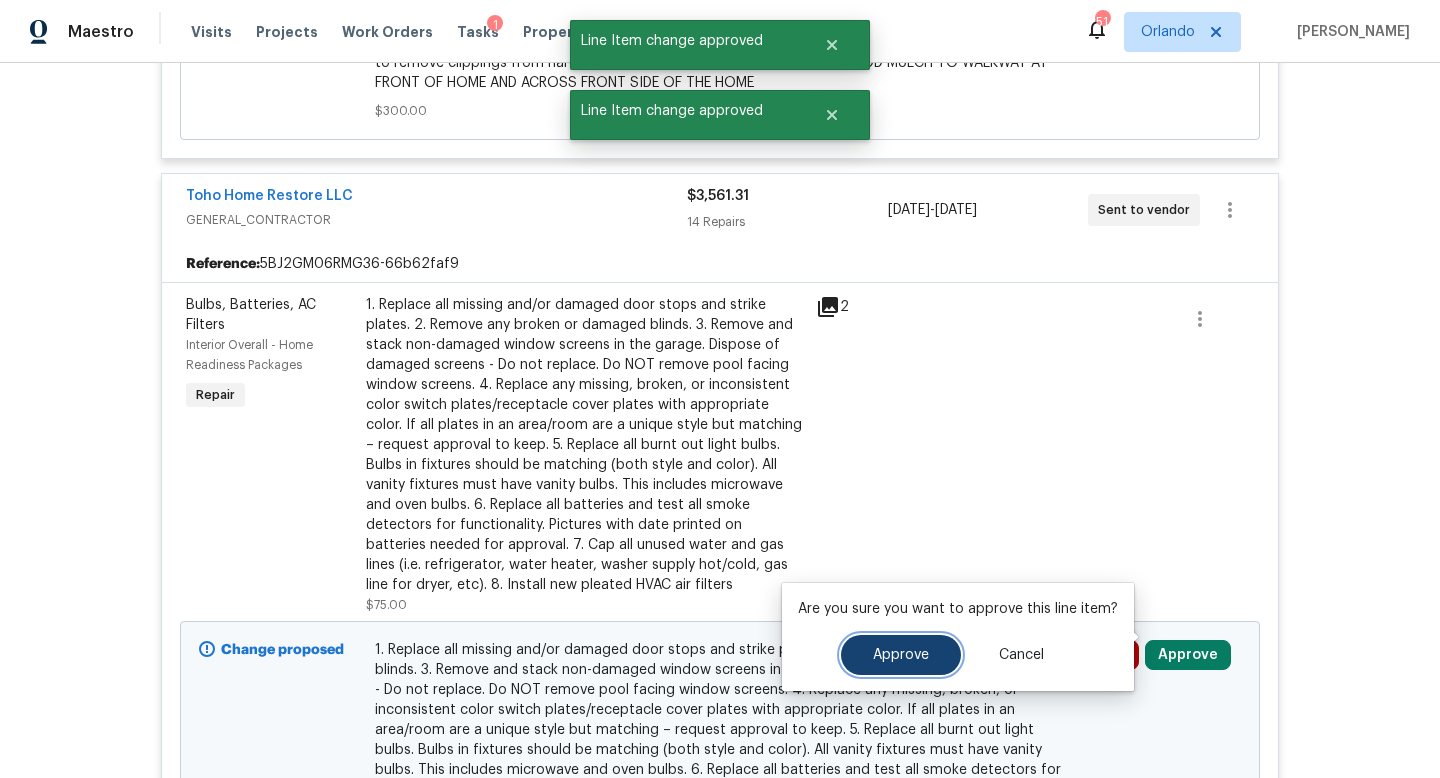 click on "Approve" at bounding box center [901, 655] 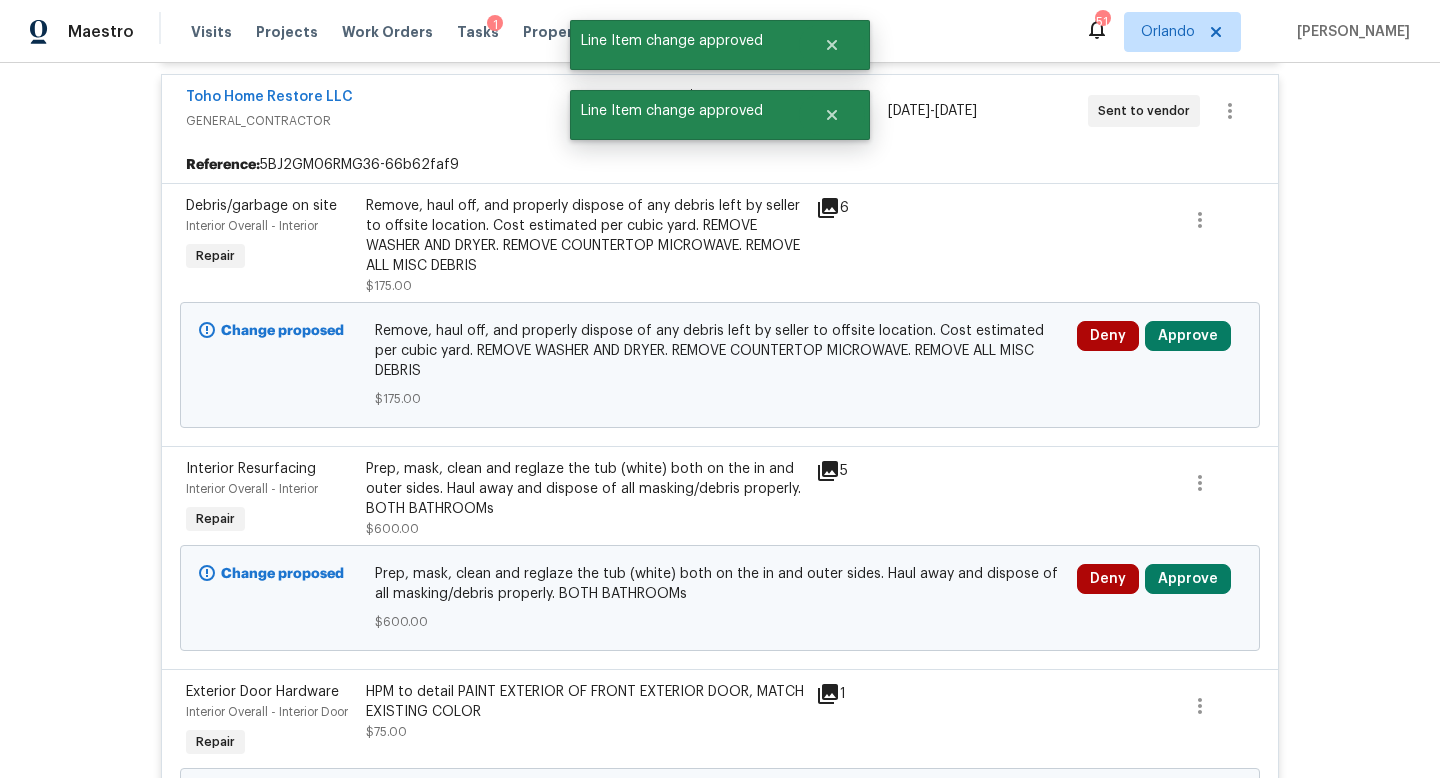 scroll, scrollTop: 1860, scrollLeft: 0, axis: vertical 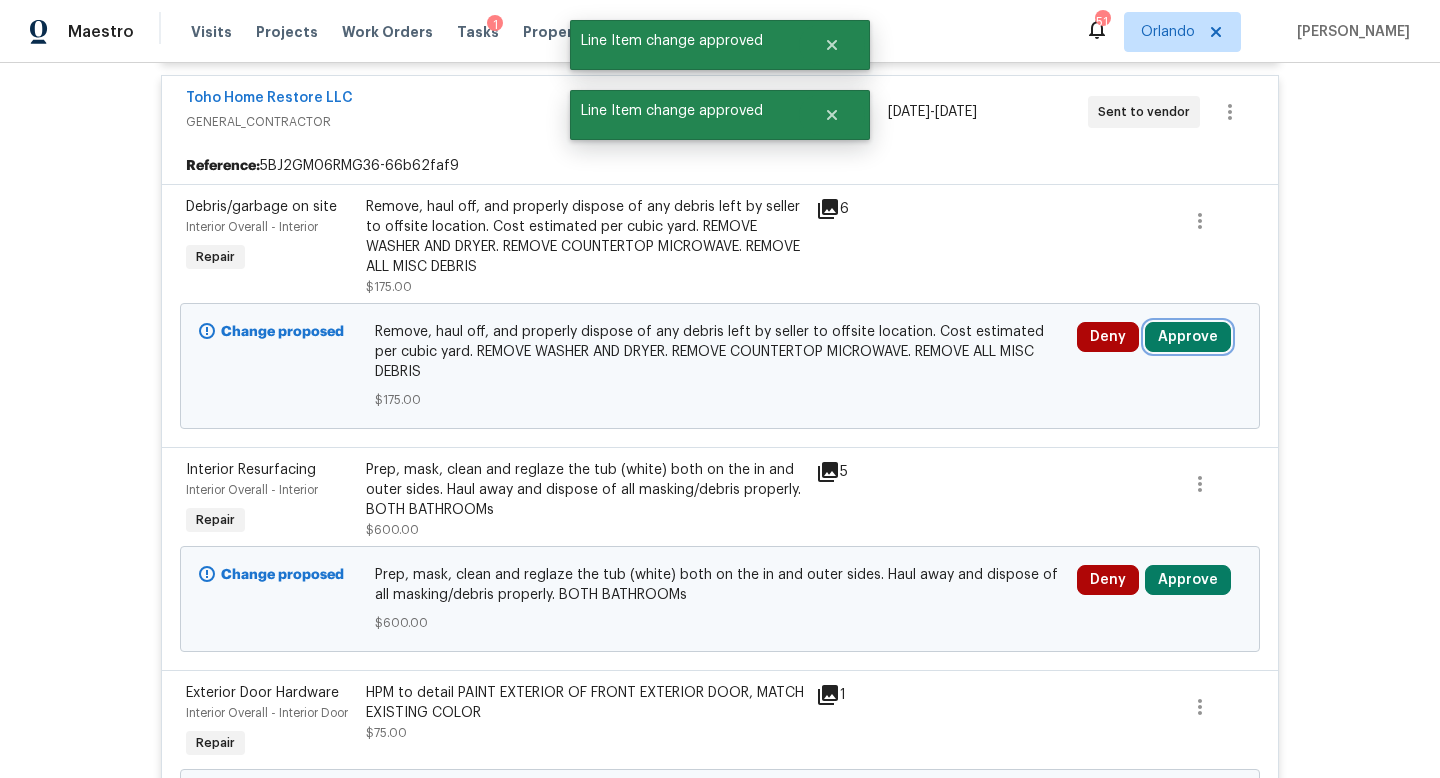 click on "Approve" at bounding box center (1188, 337) 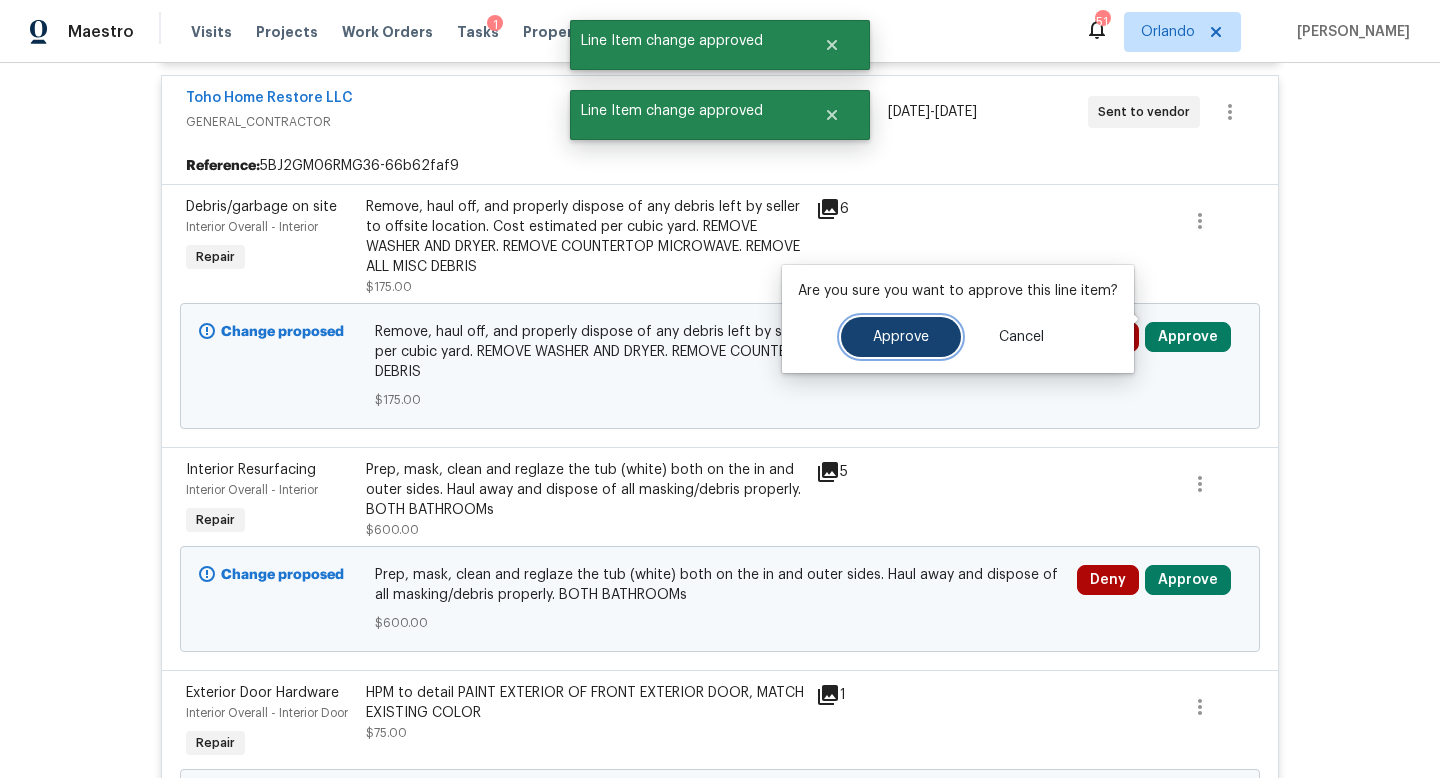 click on "Approve" at bounding box center [901, 337] 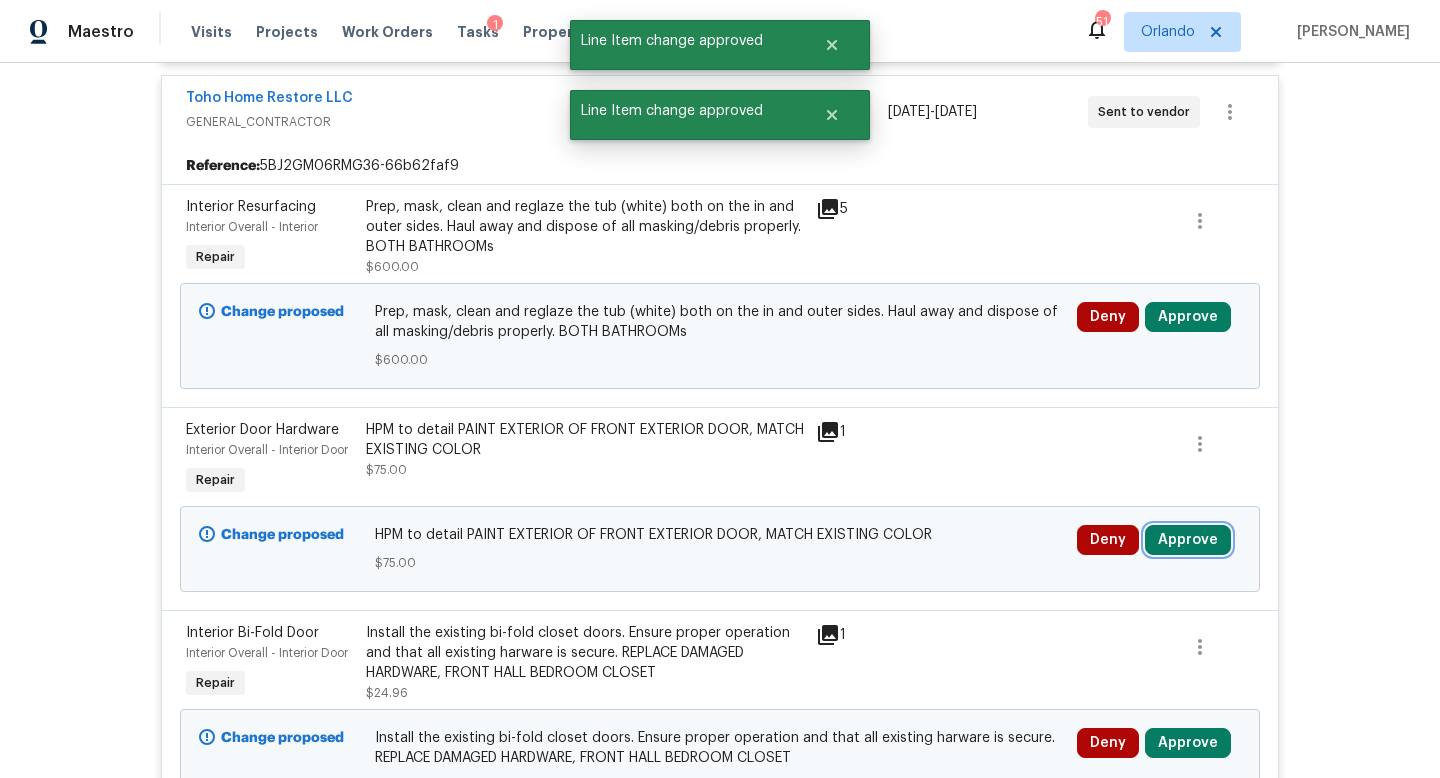 click on "Approve" at bounding box center [1188, 540] 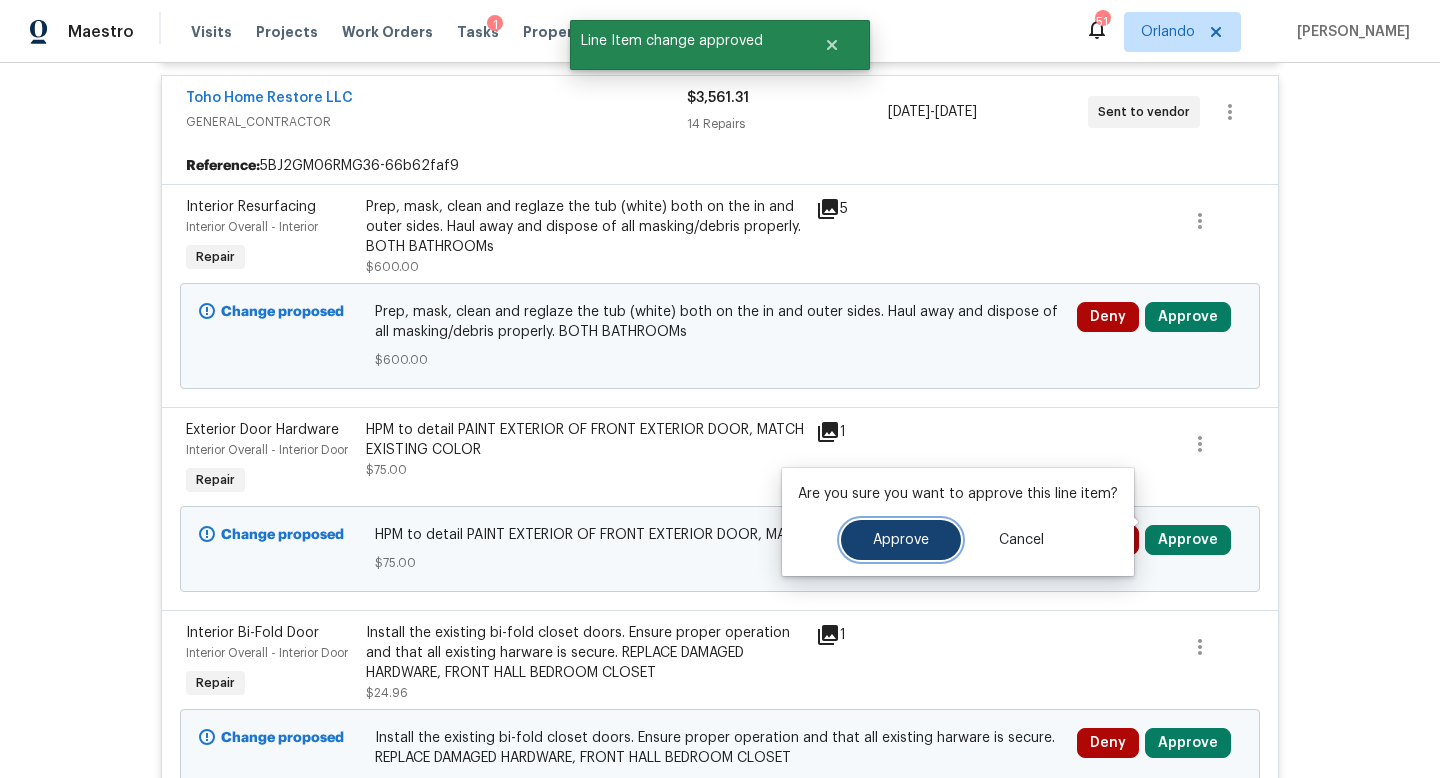 click on "Approve" at bounding box center (901, 540) 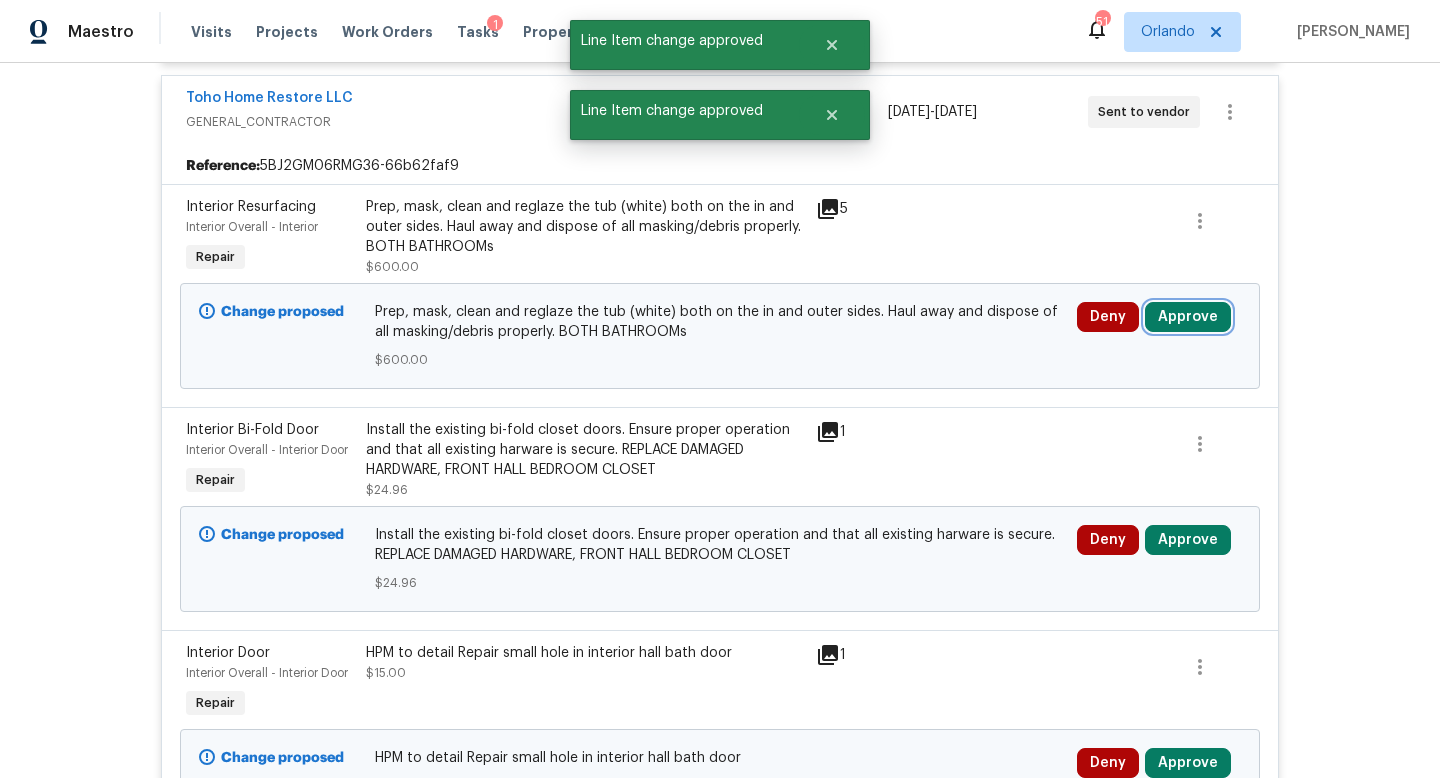 click on "Approve" at bounding box center [1188, 317] 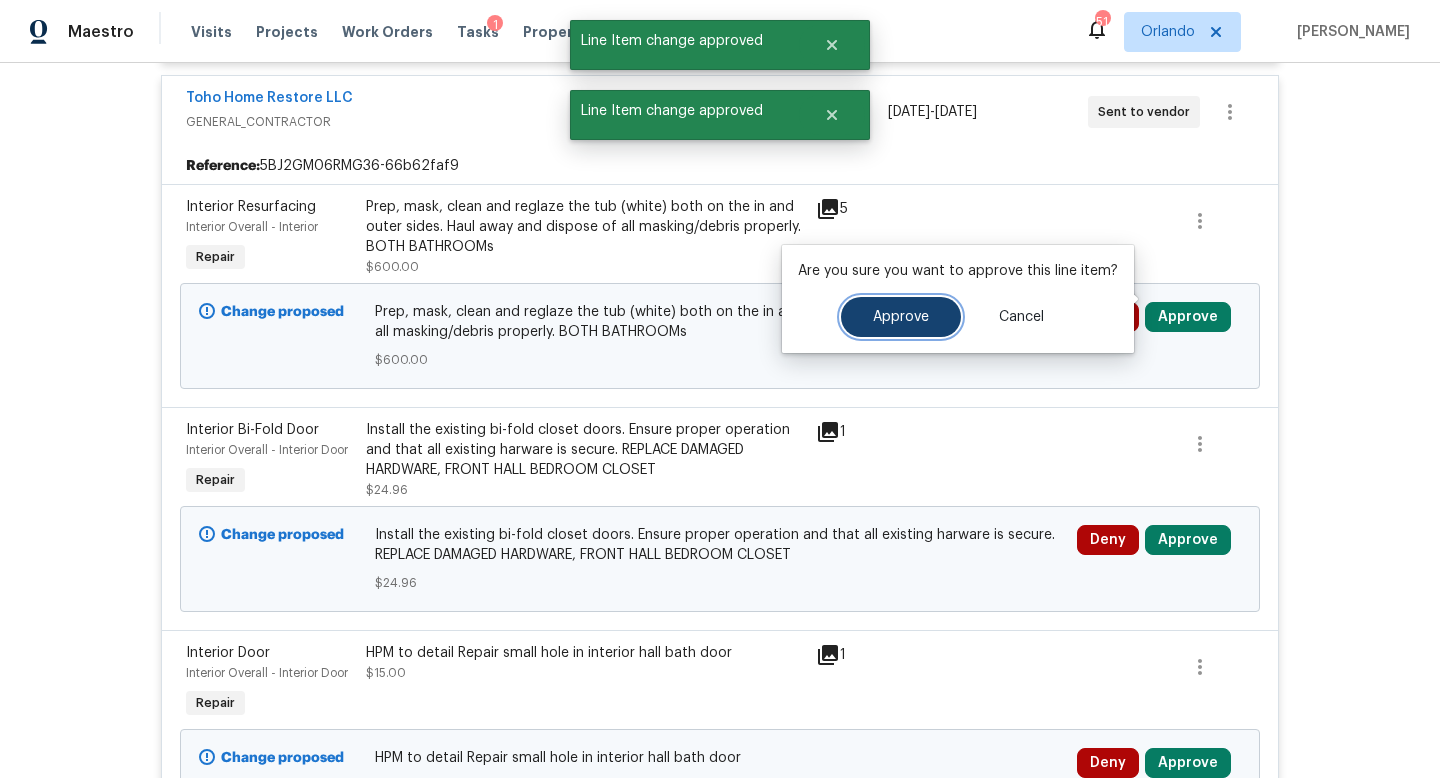 click on "Approve" at bounding box center [901, 317] 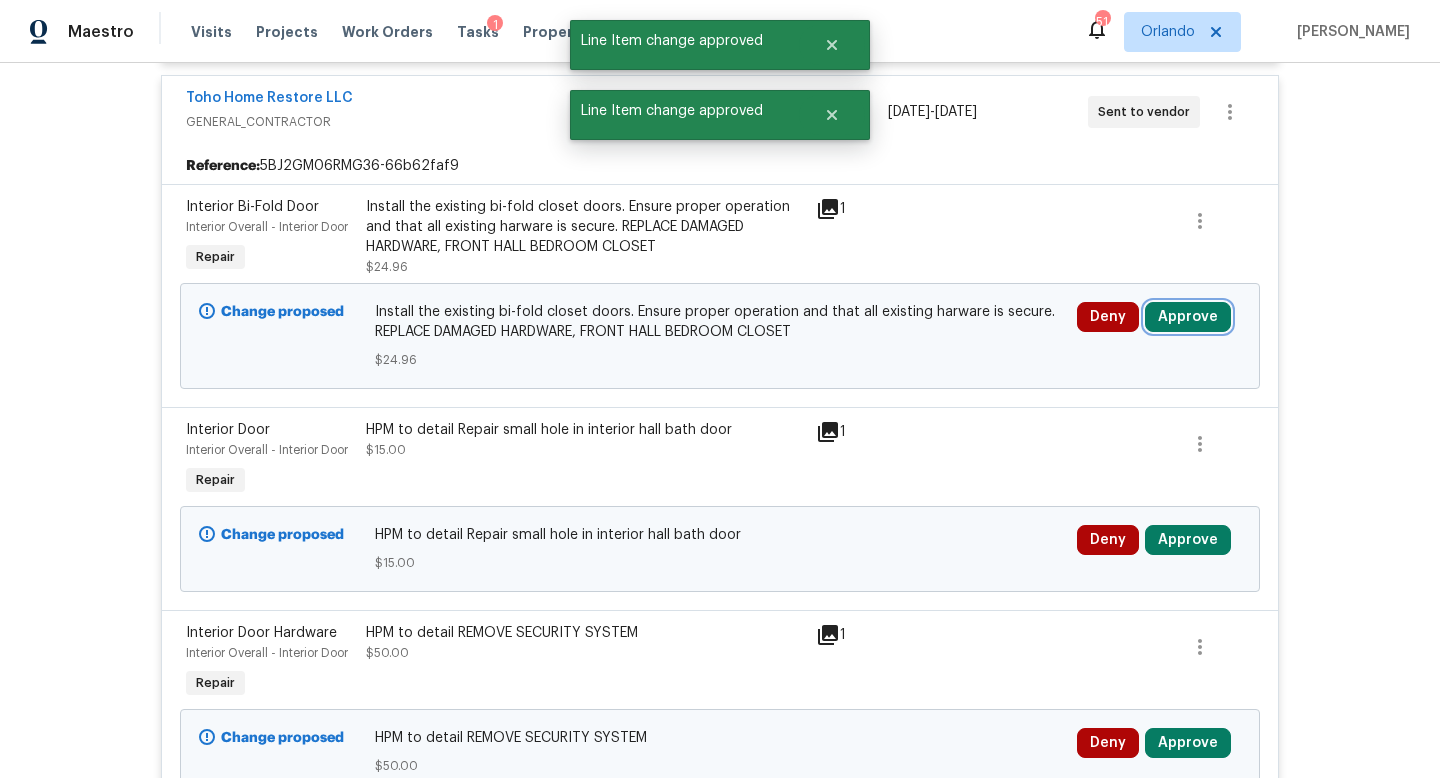 click on "Approve" at bounding box center [1188, 317] 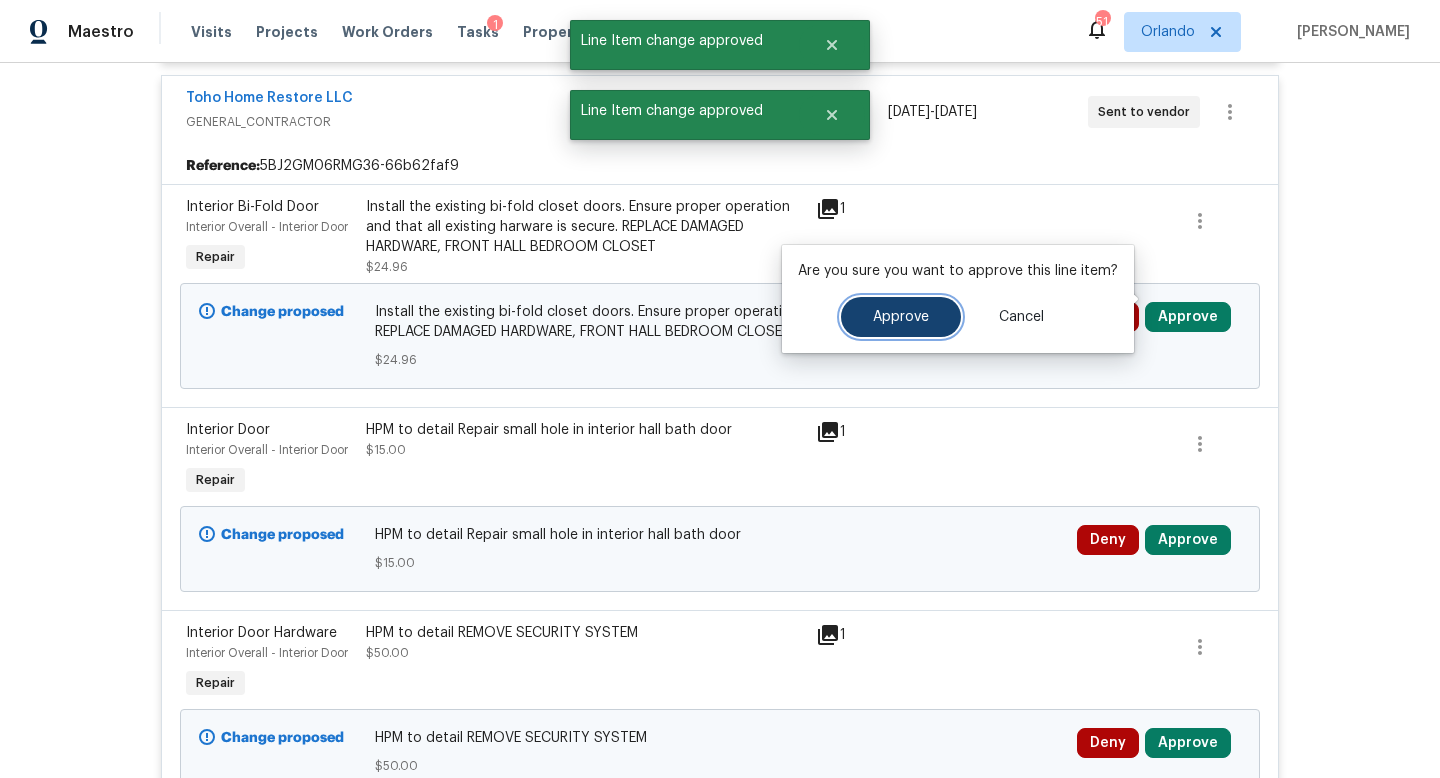 click on "Approve" at bounding box center (901, 317) 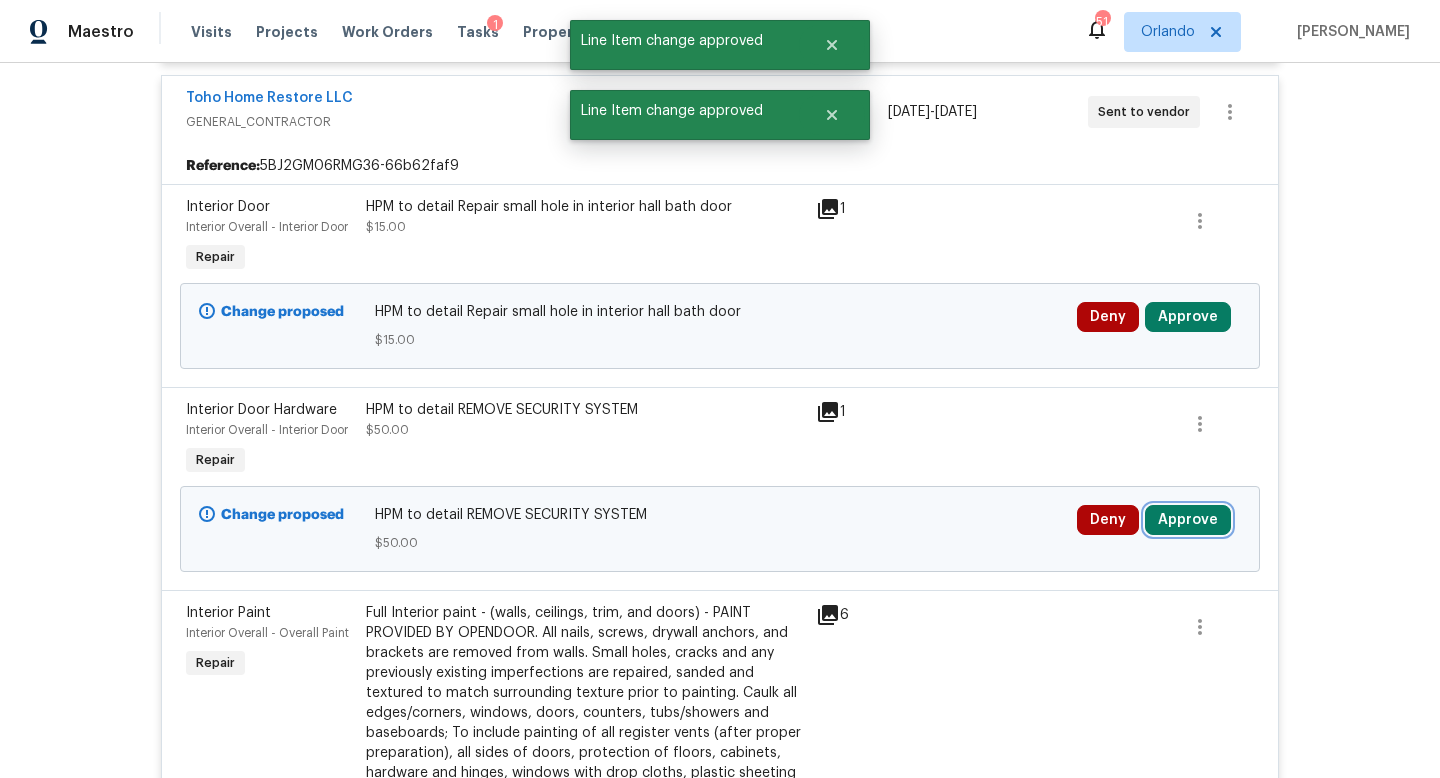 click on "Approve" at bounding box center [1188, 520] 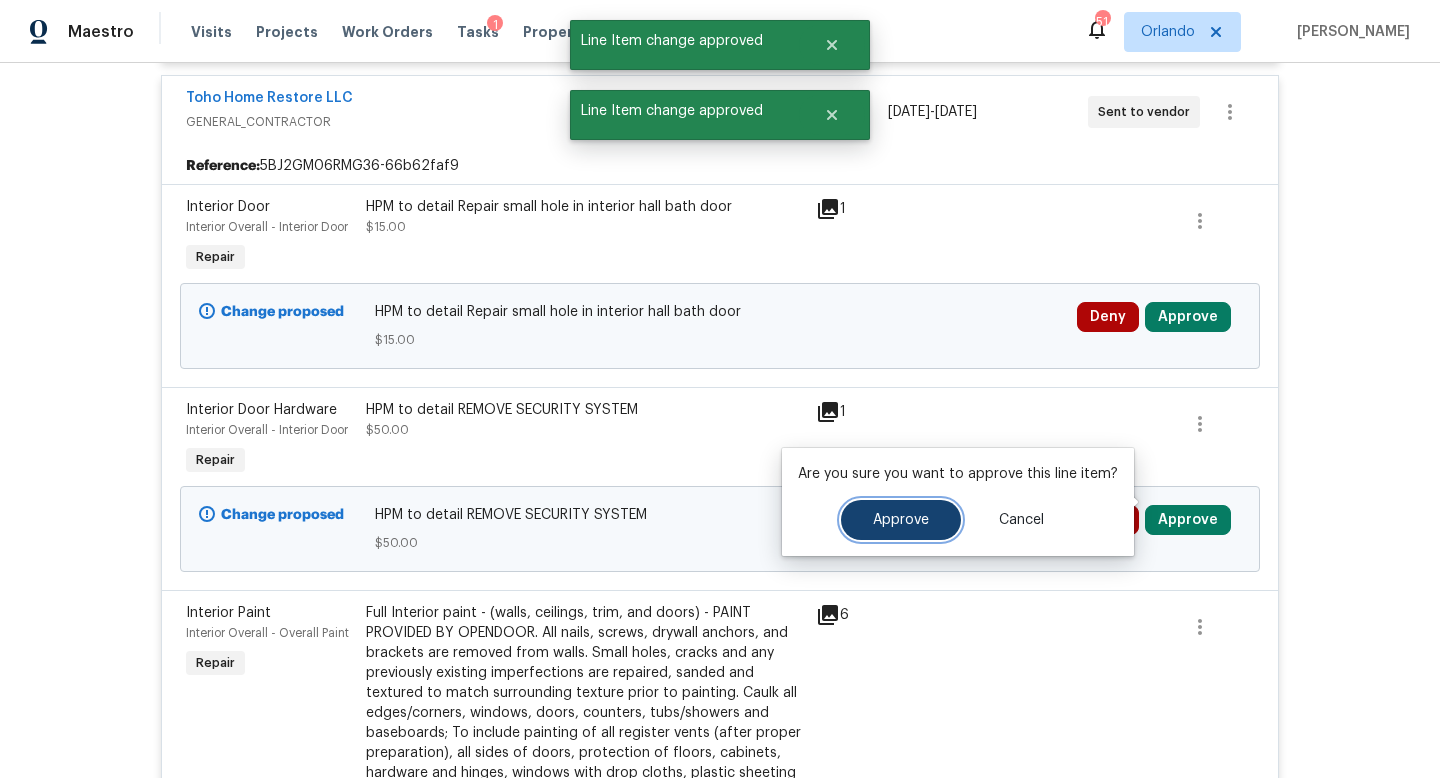 click on "Approve" at bounding box center (901, 520) 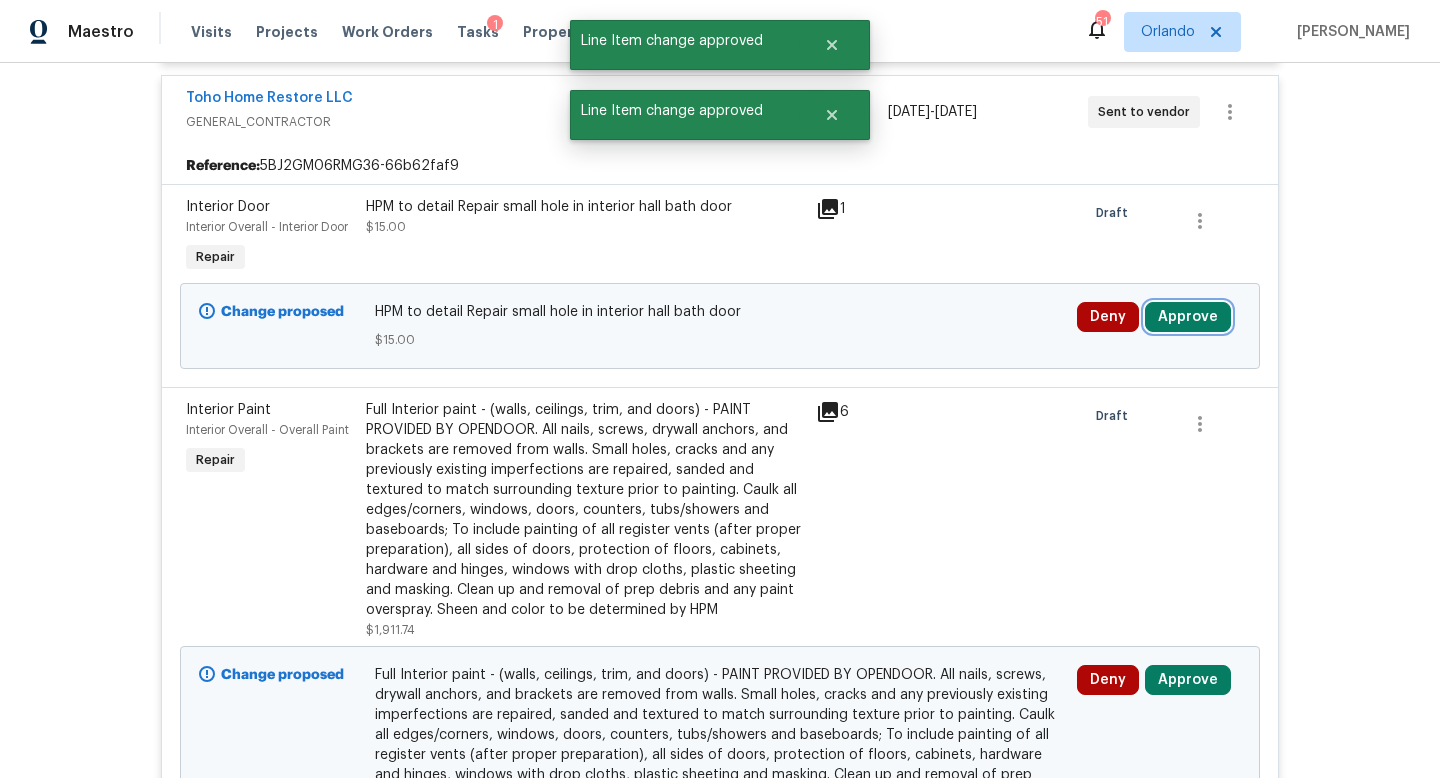 click on "Approve" at bounding box center (1188, 317) 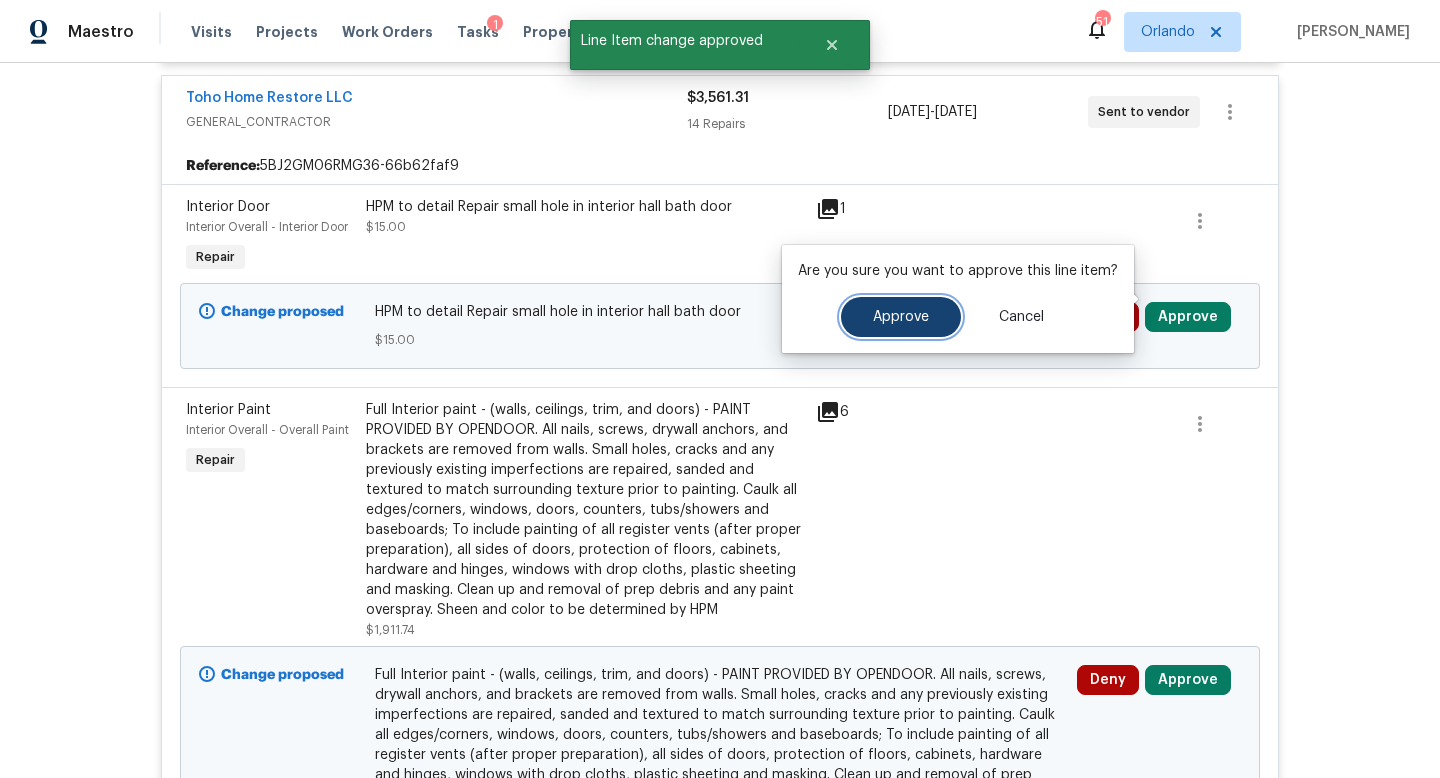 click on "Approve" at bounding box center [901, 317] 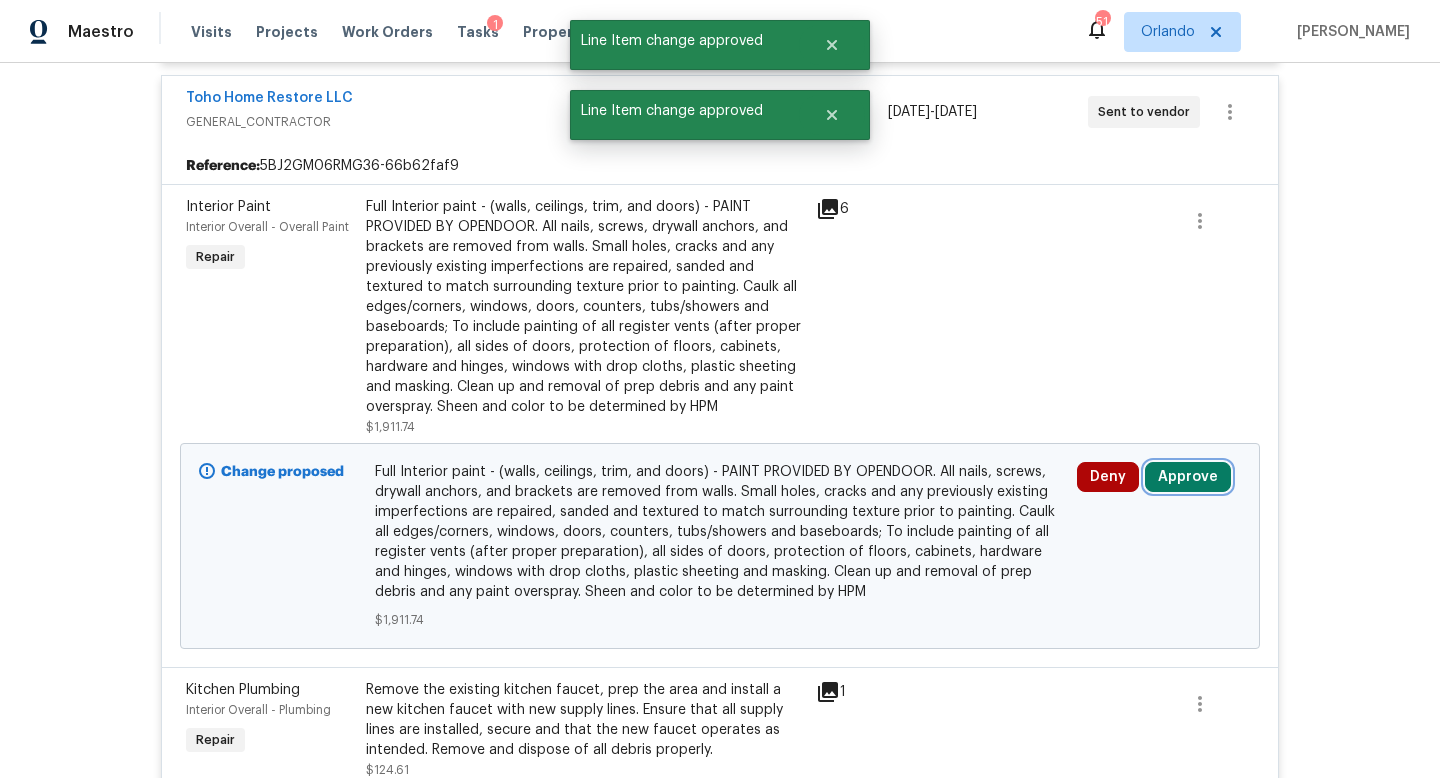 click on "Approve" at bounding box center (1188, 477) 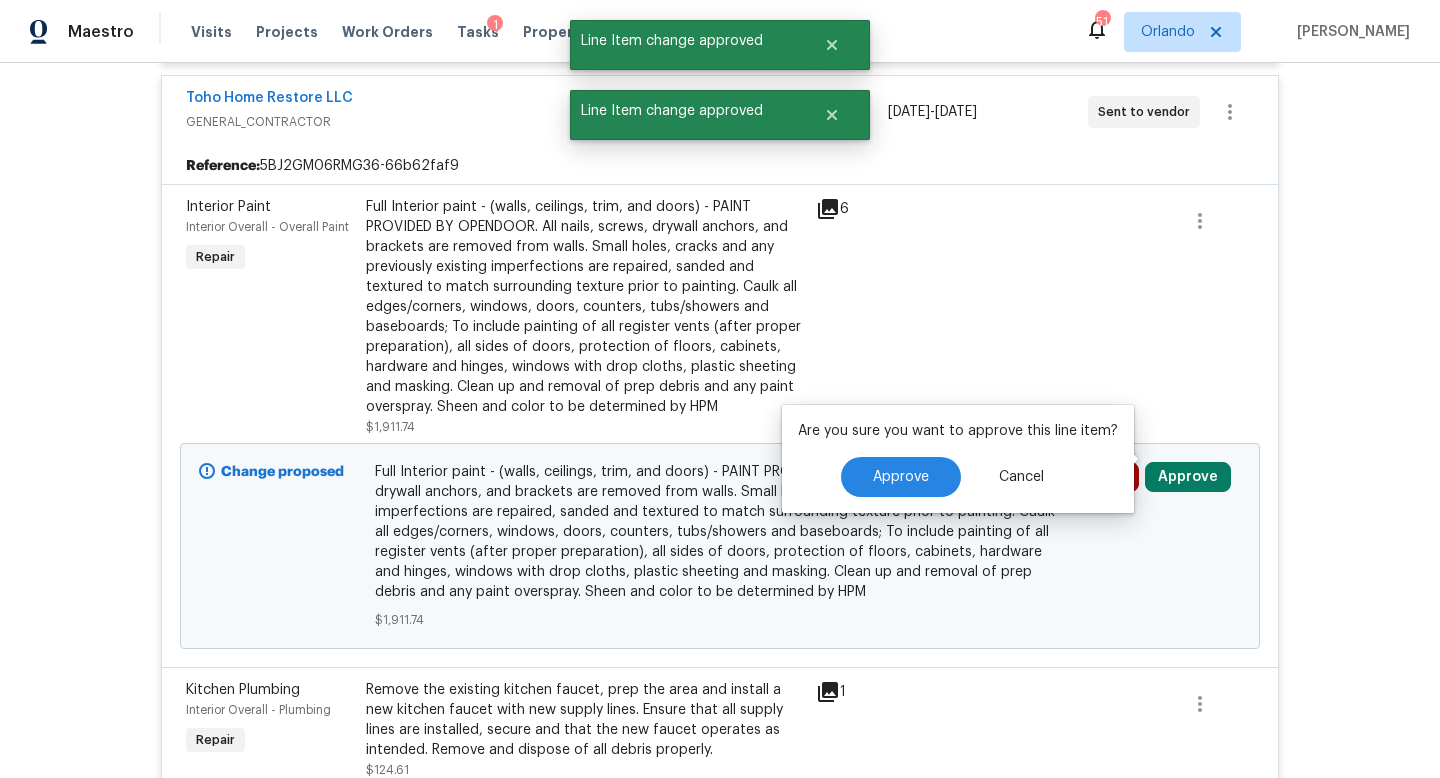 click on "Approve Cancel" at bounding box center [958, 477] 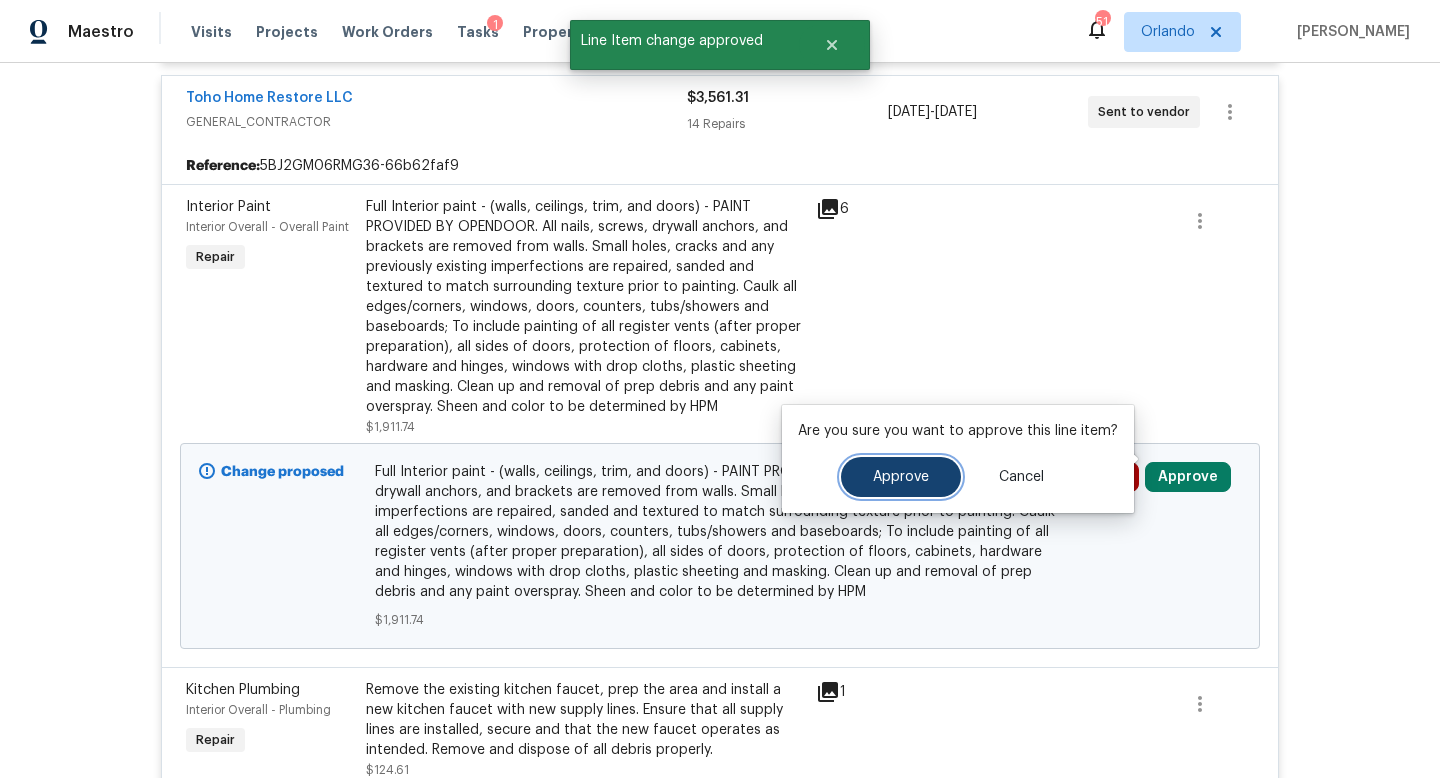 click on "Approve" at bounding box center [901, 477] 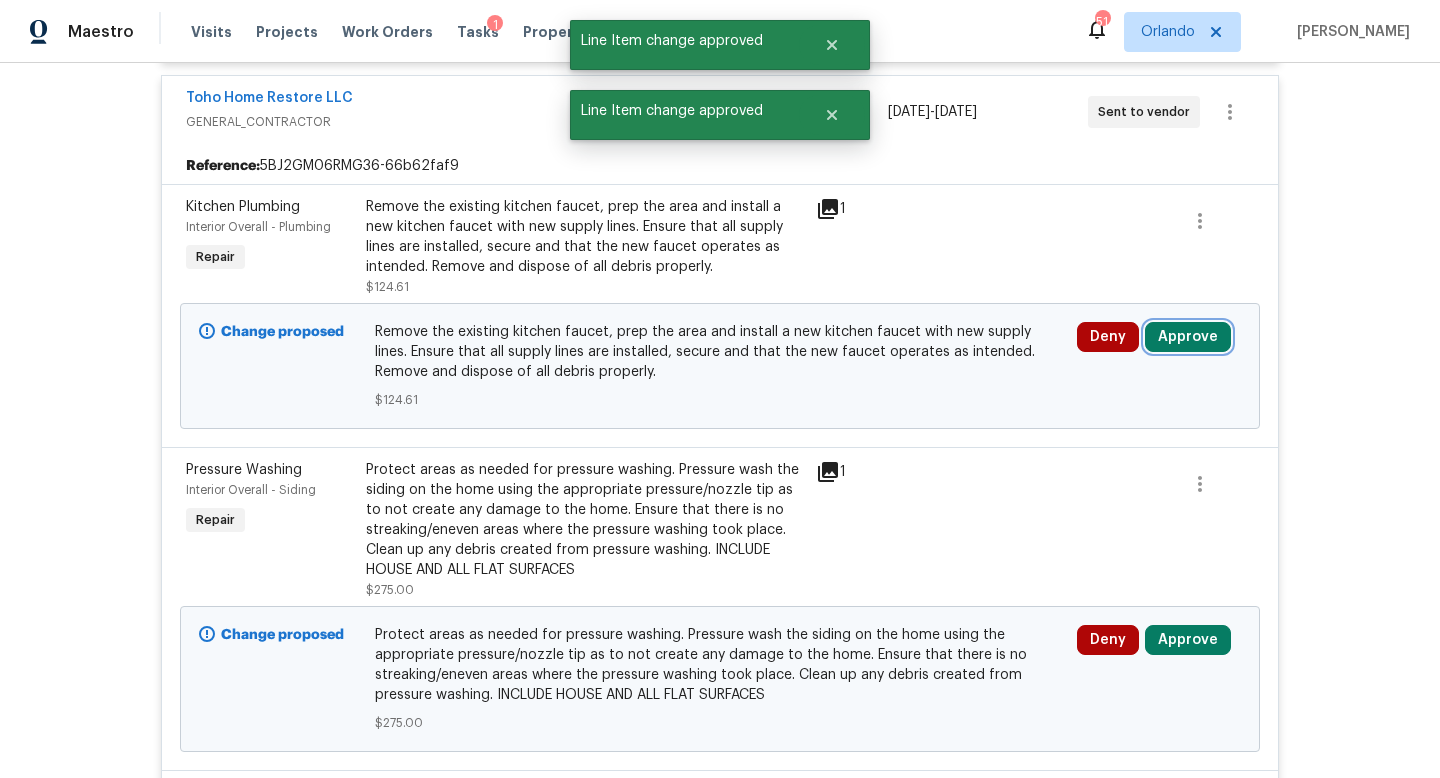 click on "Approve" at bounding box center [1188, 337] 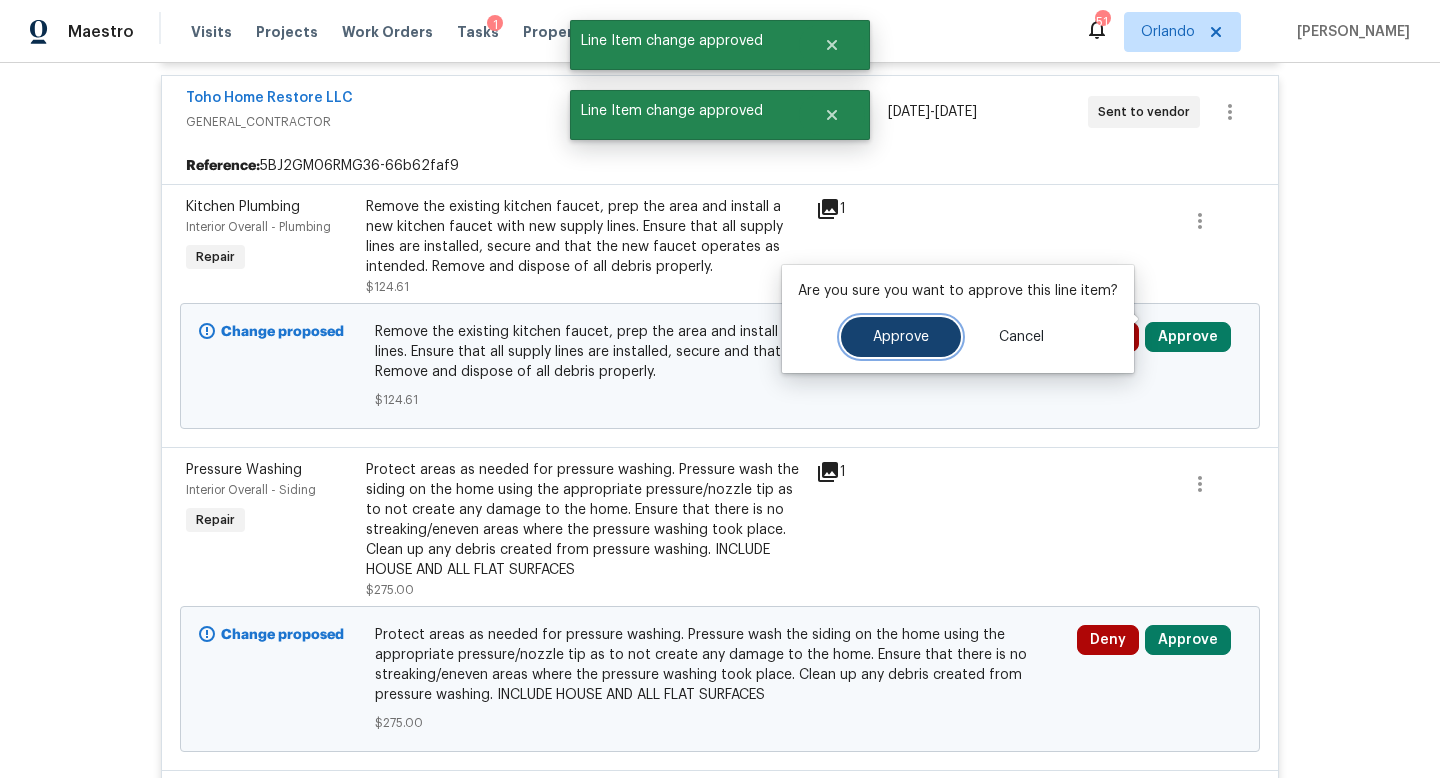 click on "Approve" at bounding box center (901, 337) 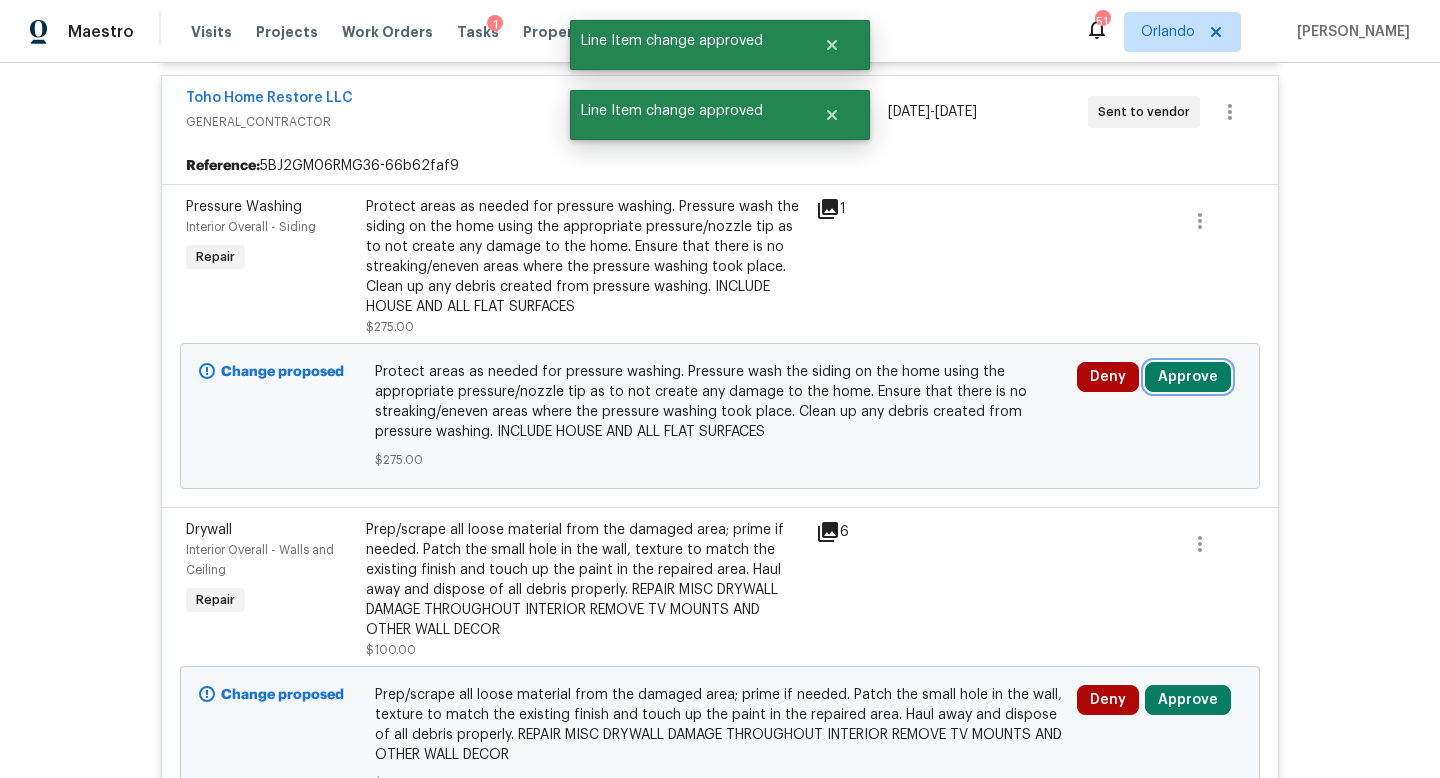 click on "Approve" at bounding box center [1188, 377] 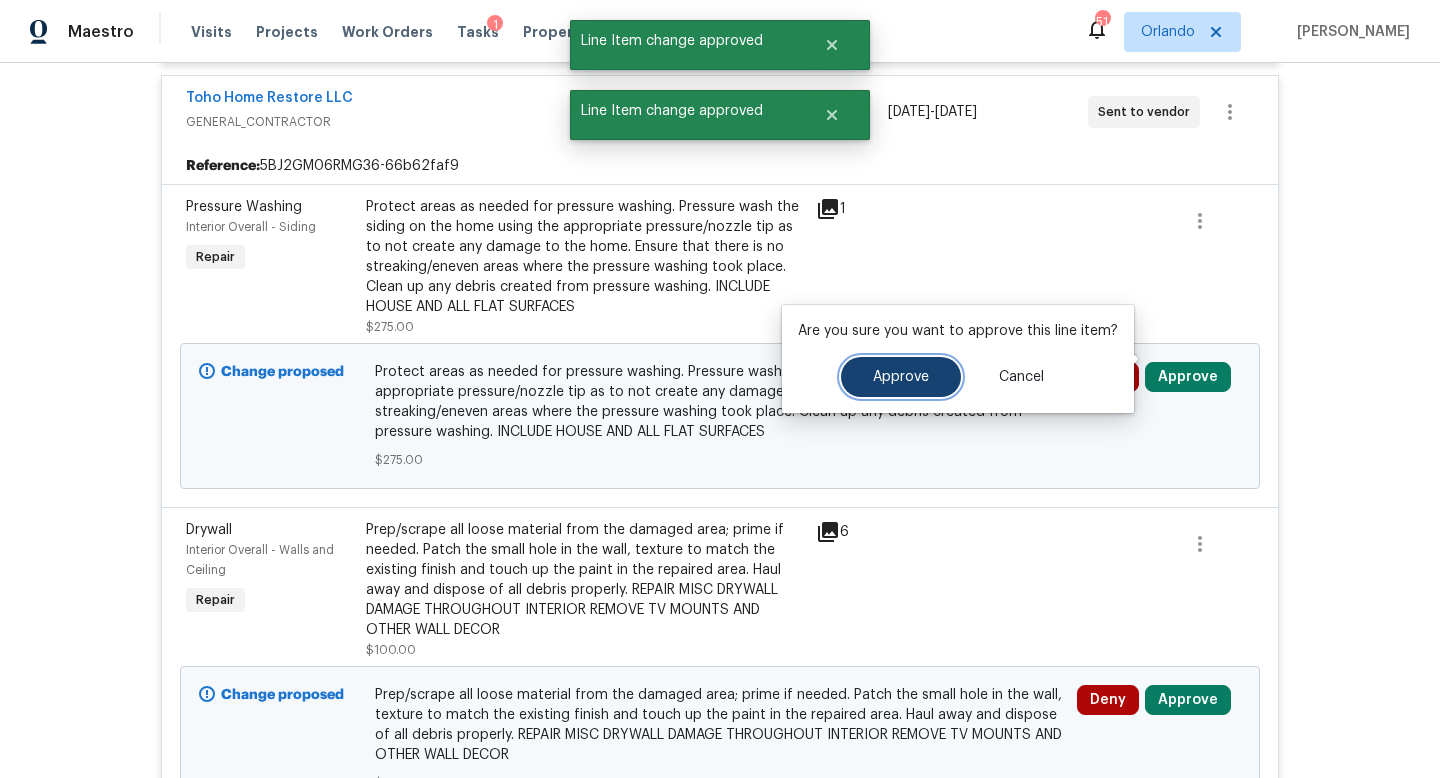 click on "Approve" at bounding box center (901, 377) 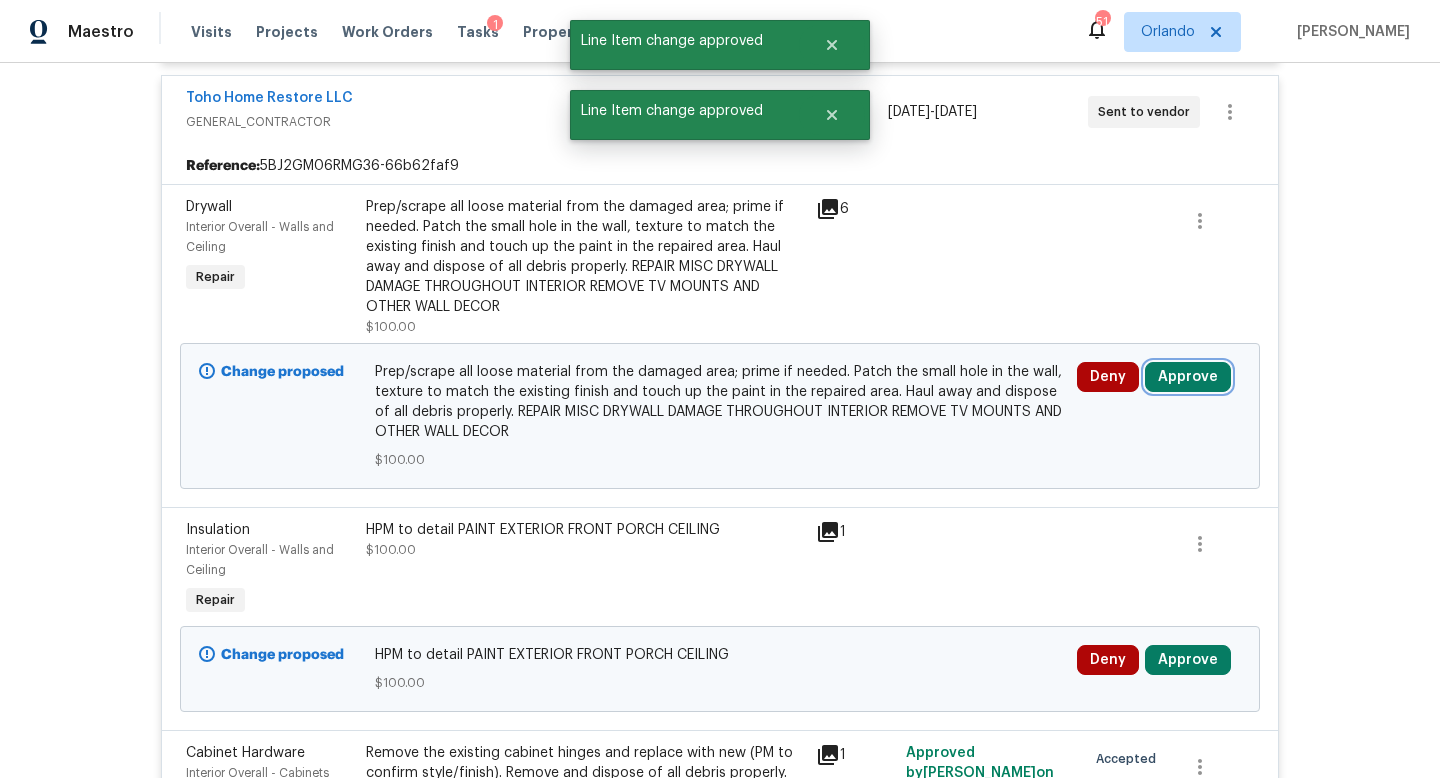 click on "Approve" at bounding box center [1188, 377] 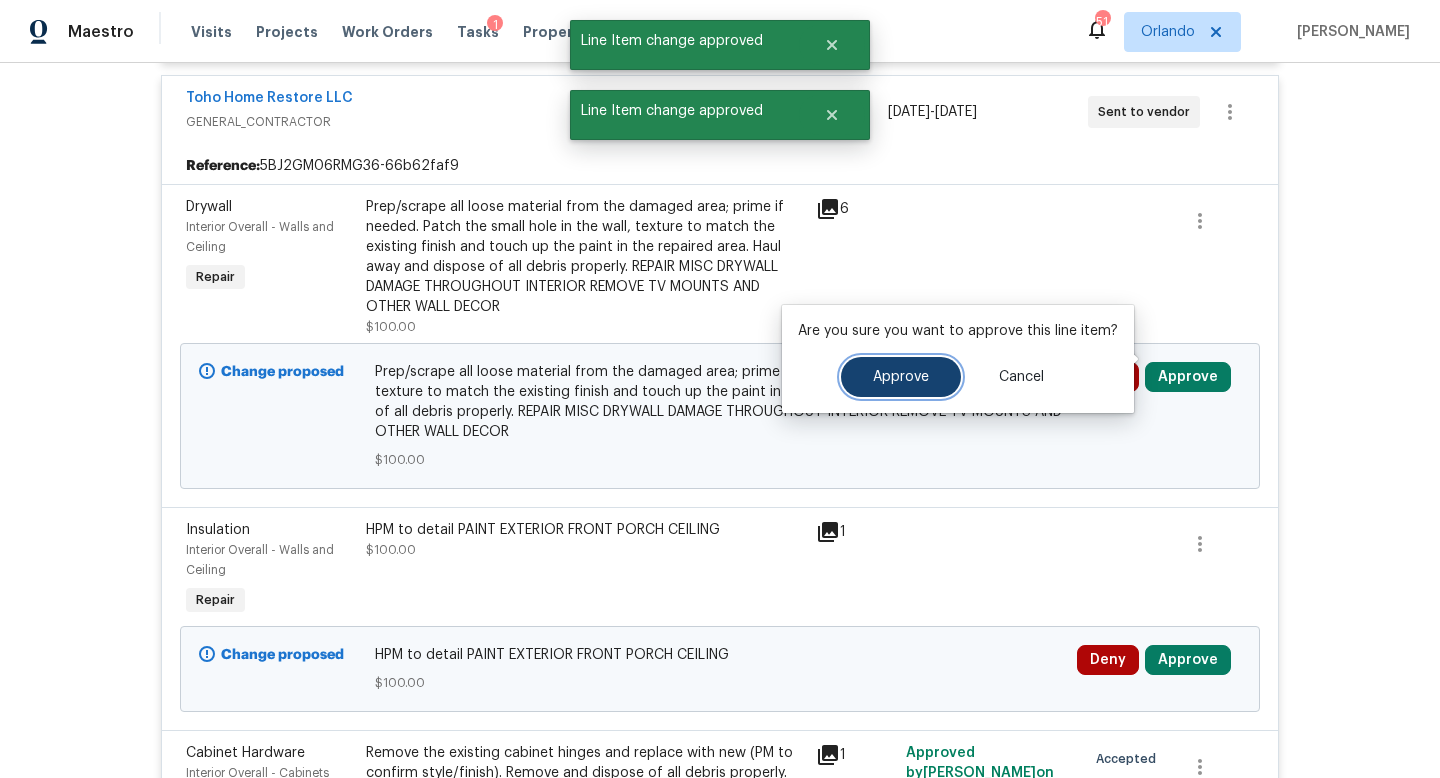 click on "Approve" at bounding box center (901, 377) 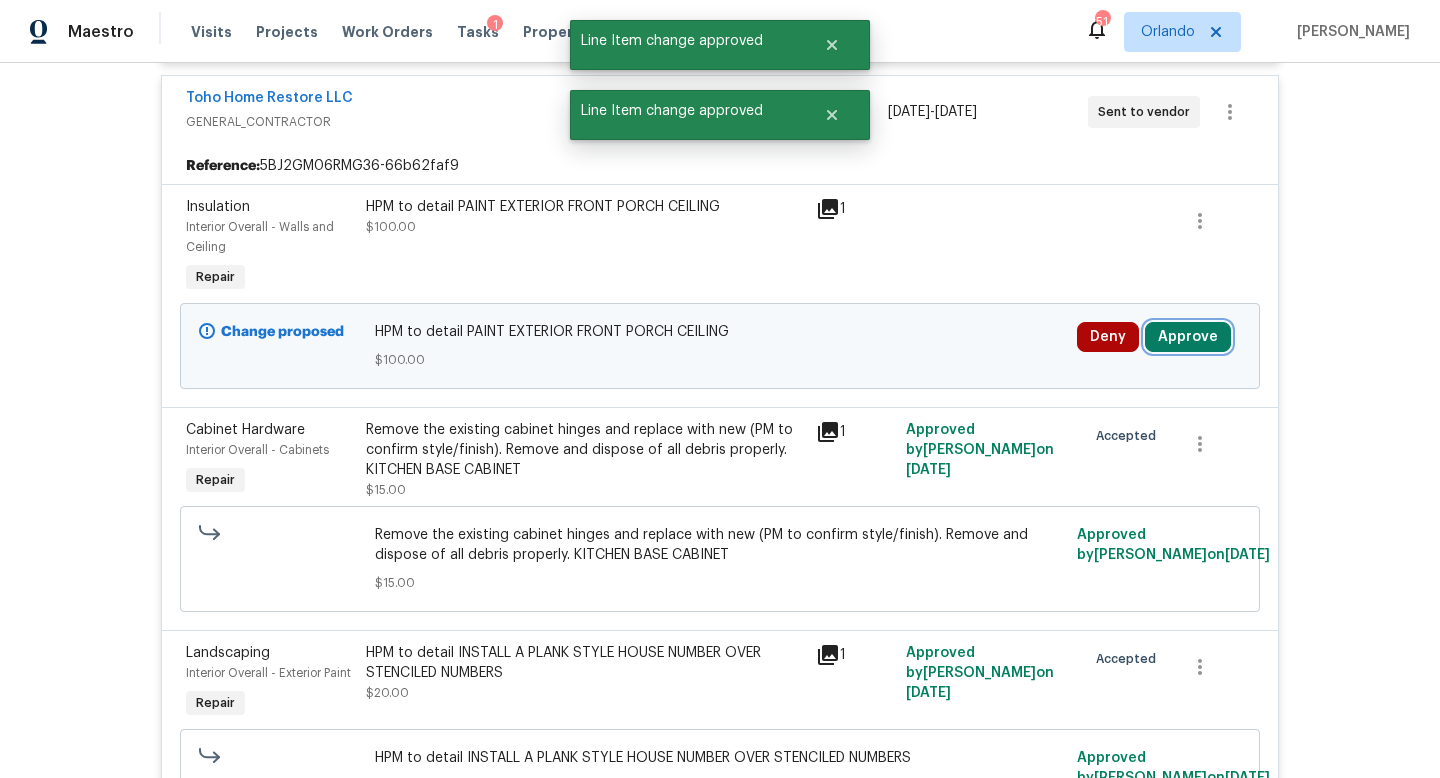 click on "Approve" at bounding box center (1188, 337) 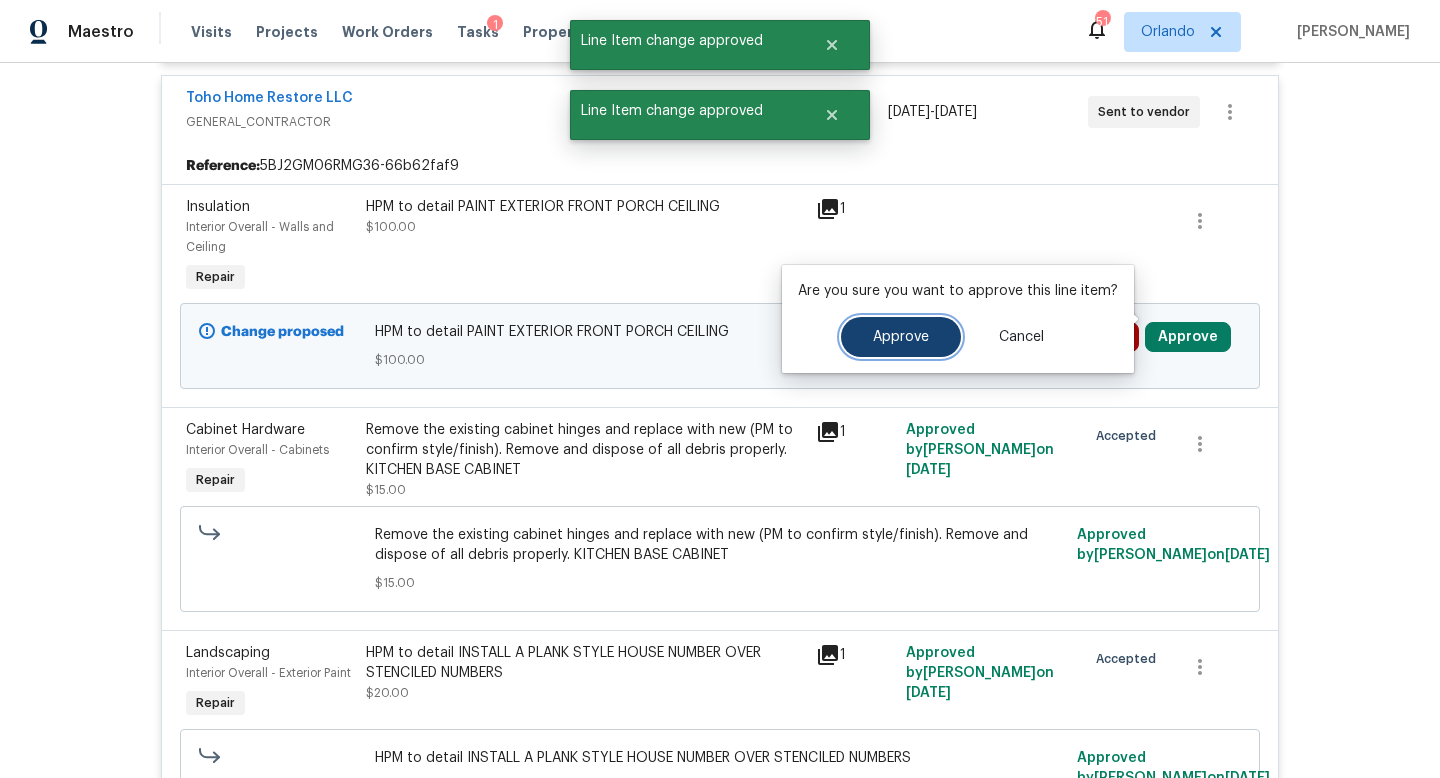 click on "Approve" at bounding box center [901, 337] 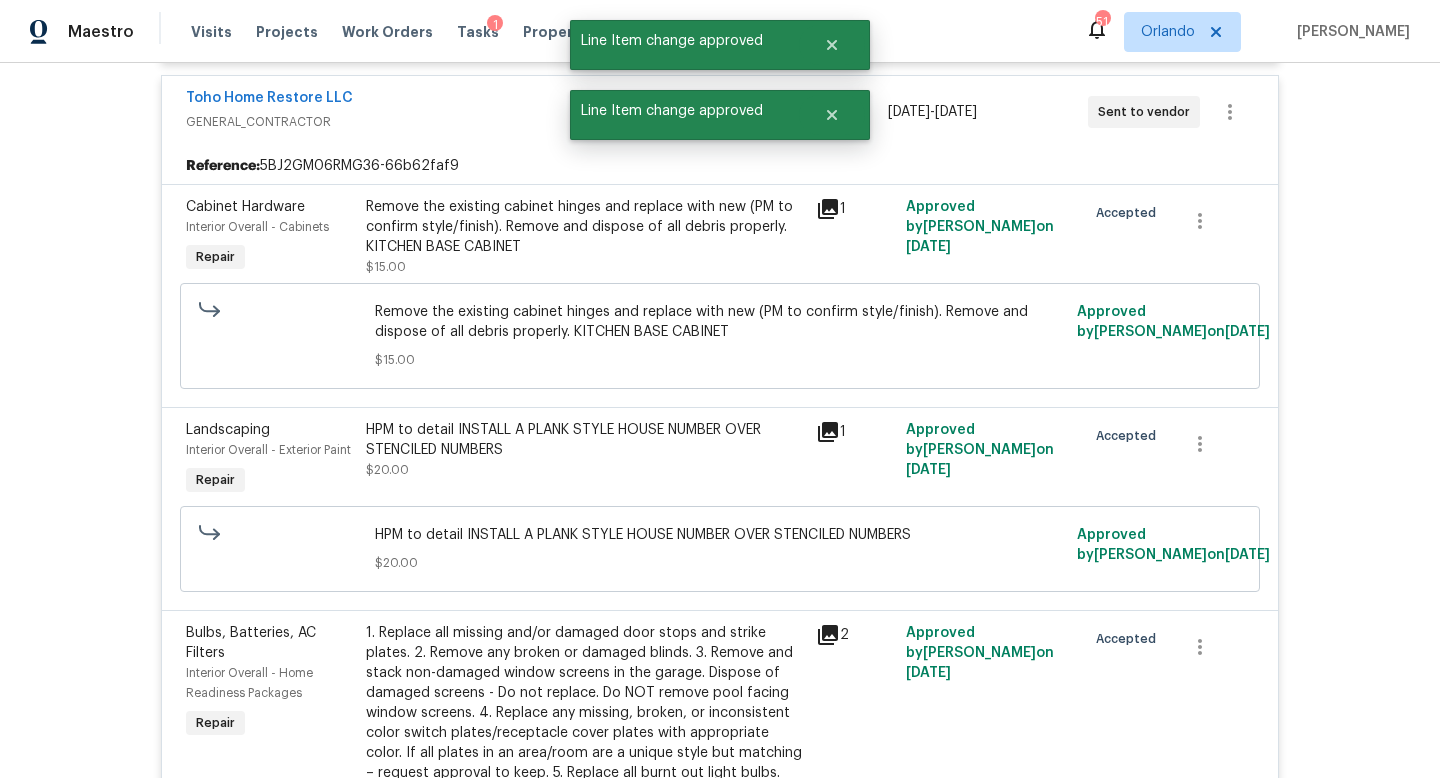 scroll, scrollTop: 405, scrollLeft: 0, axis: vertical 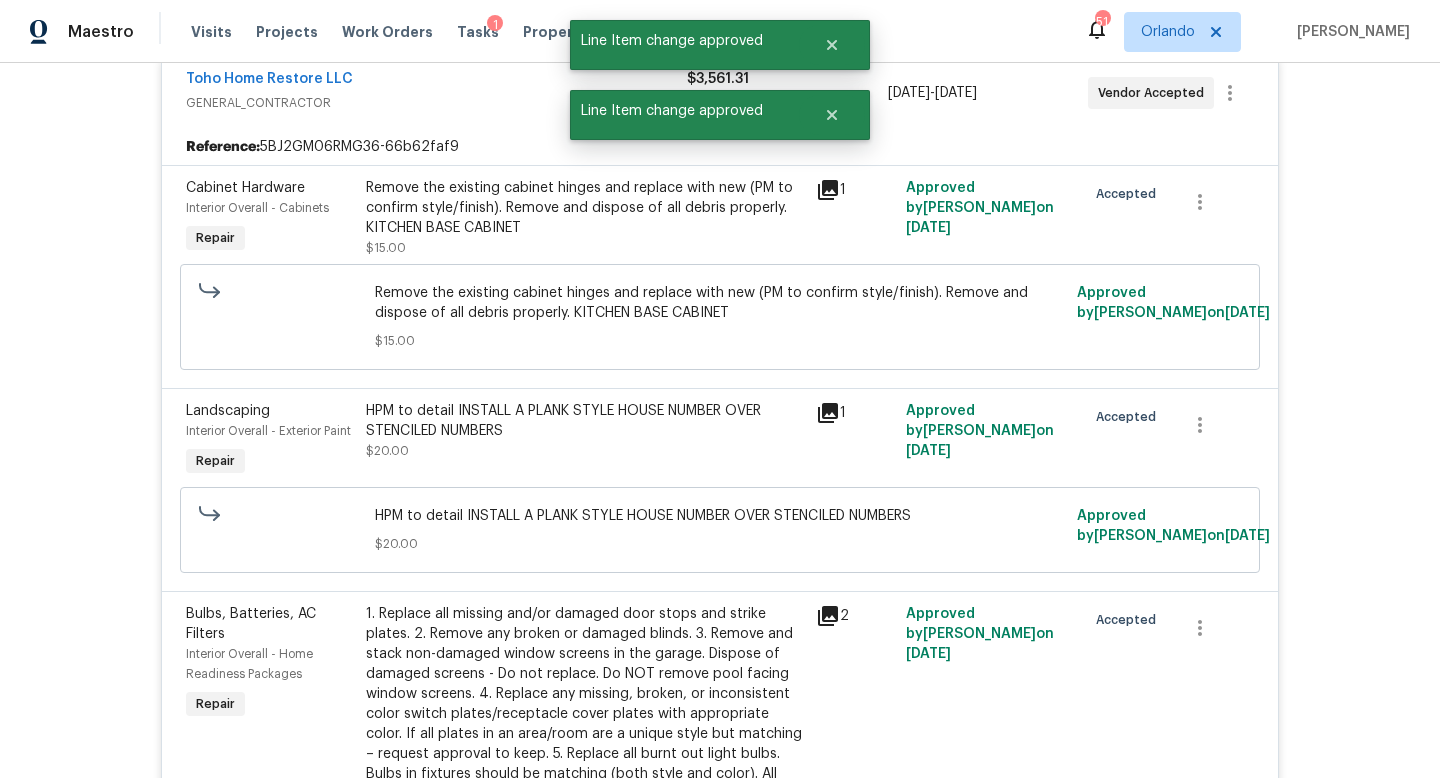 click on "GENERAL_CONTRACTOR" at bounding box center (436, 103) 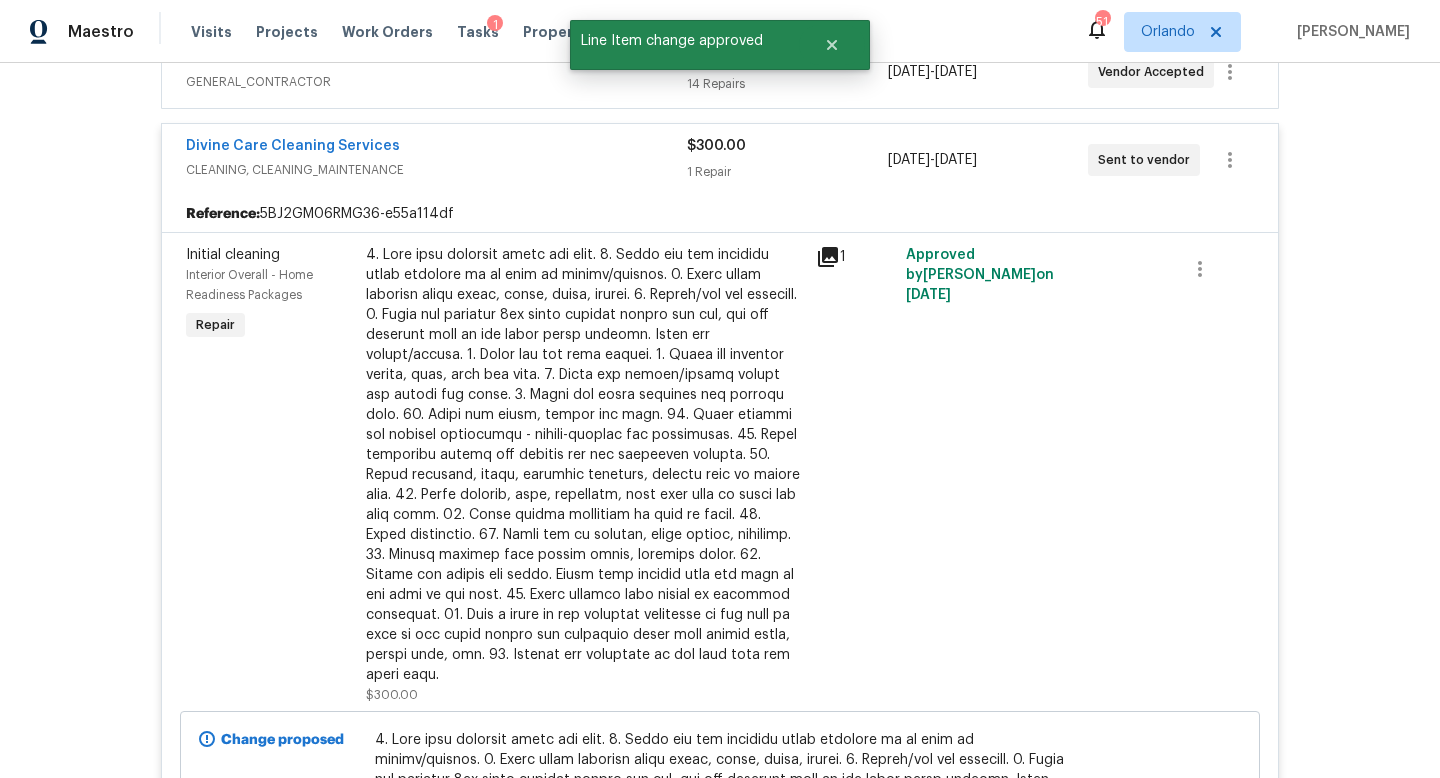 scroll, scrollTop: 410, scrollLeft: 0, axis: vertical 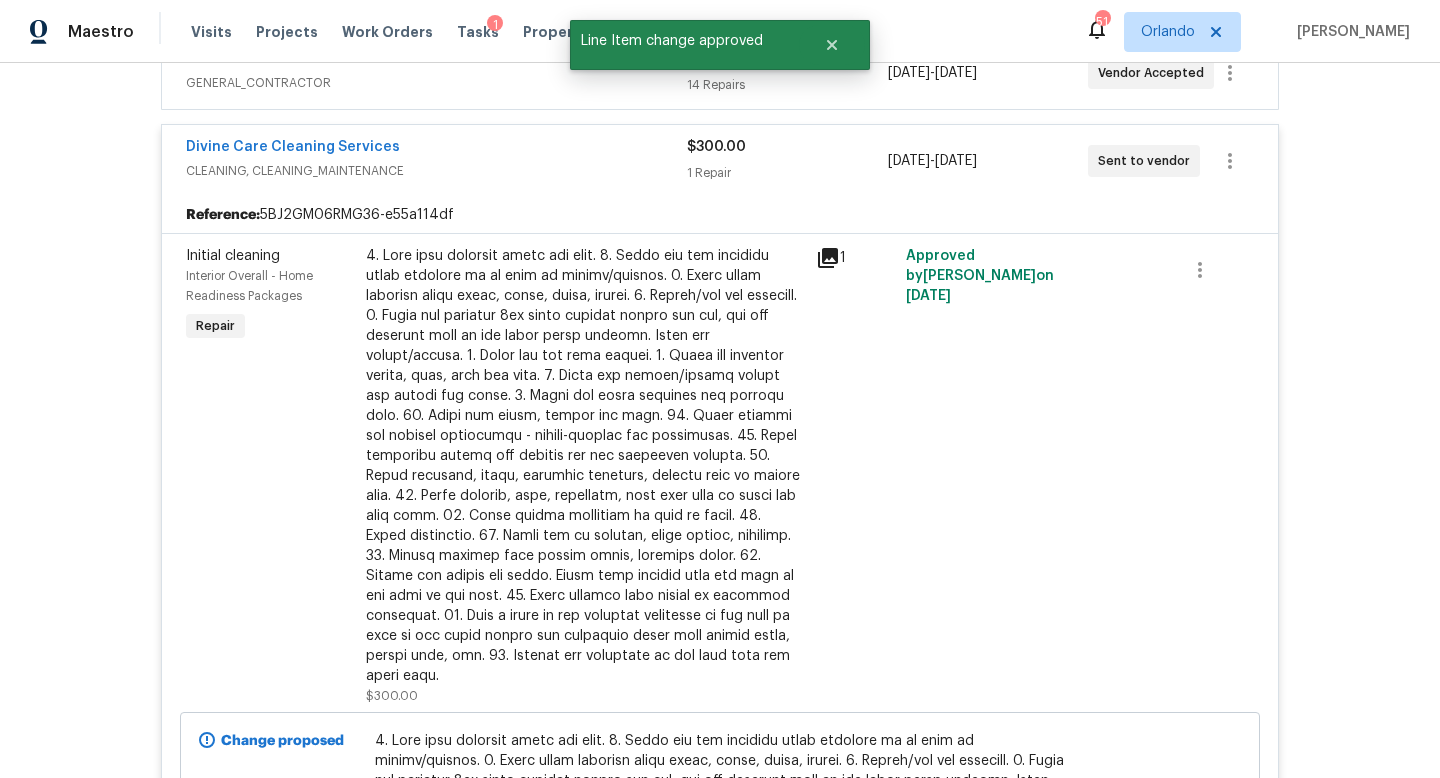 click on "CLEANING, CLEANING_MAINTENANCE" at bounding box center (436, 171) 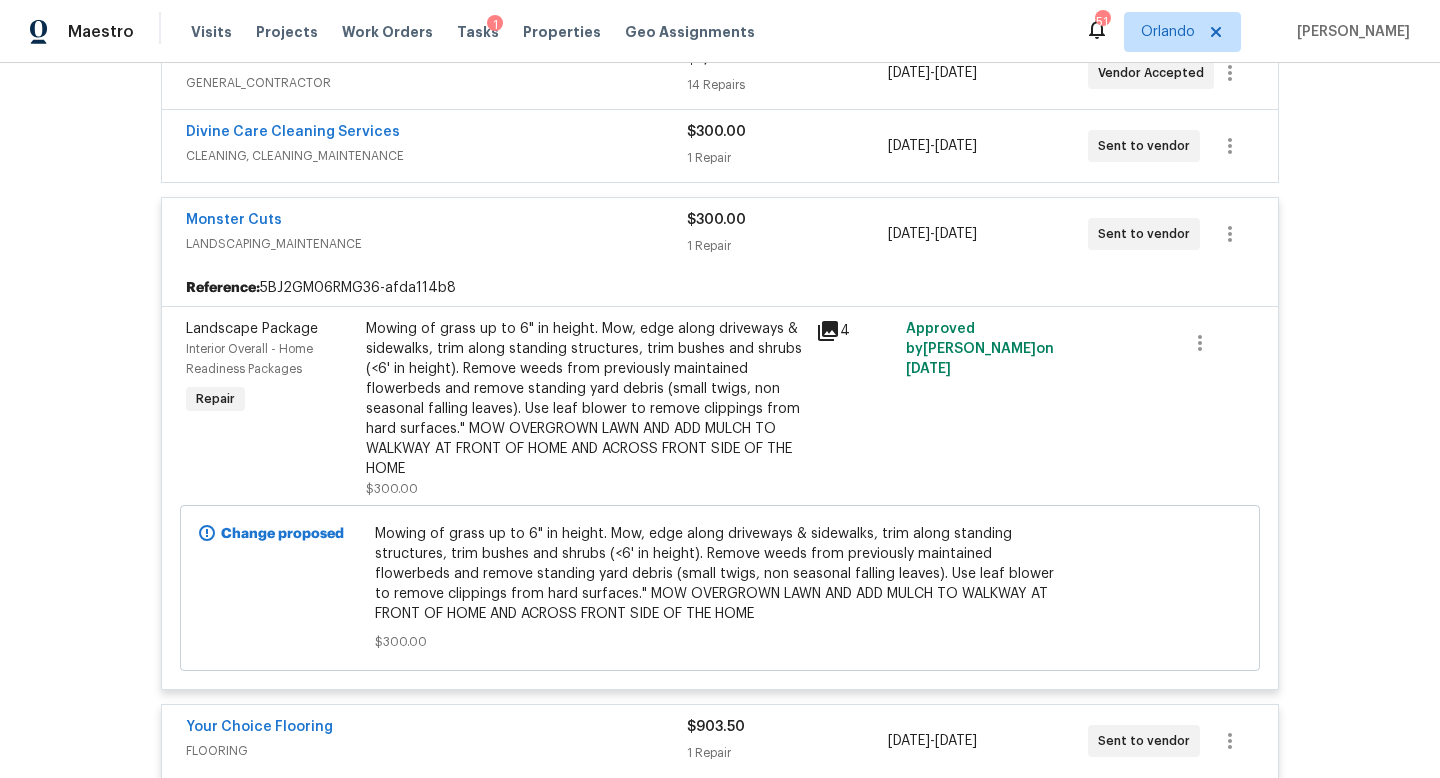 click on "Monster Cuts" at bounding box center (436, 222) 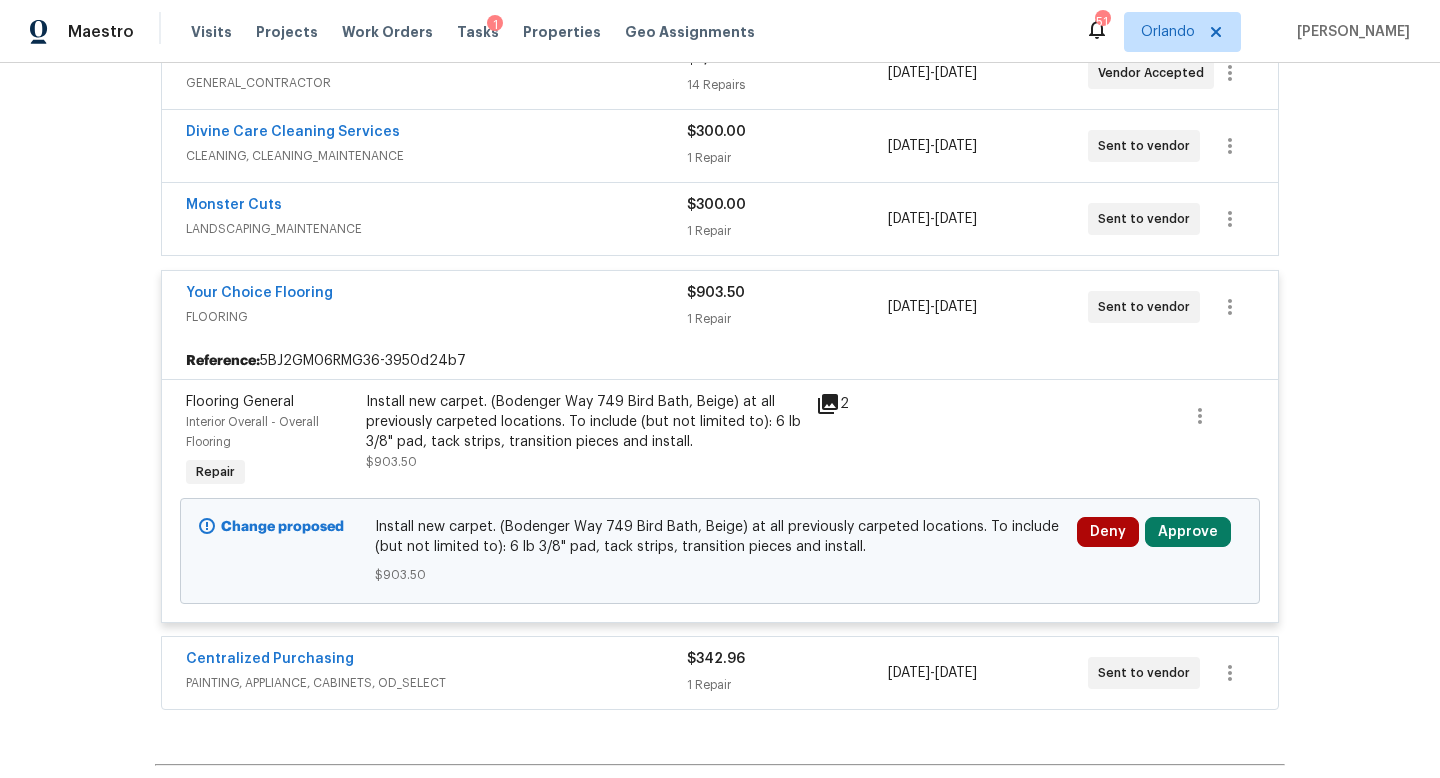 click on "Deny Approve" at bounding box center (1159, 551) 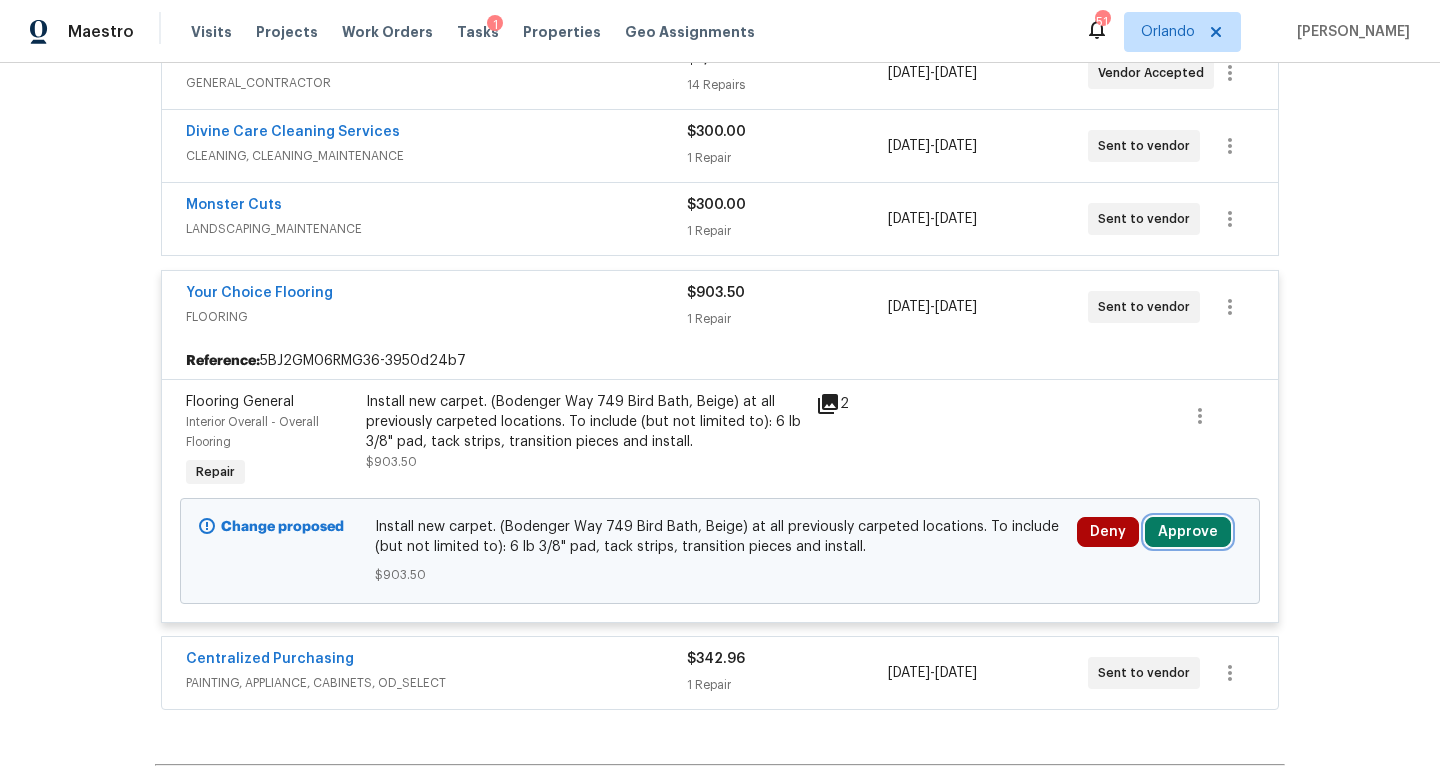 click on "Approve" at bounding box center (1188, 532) 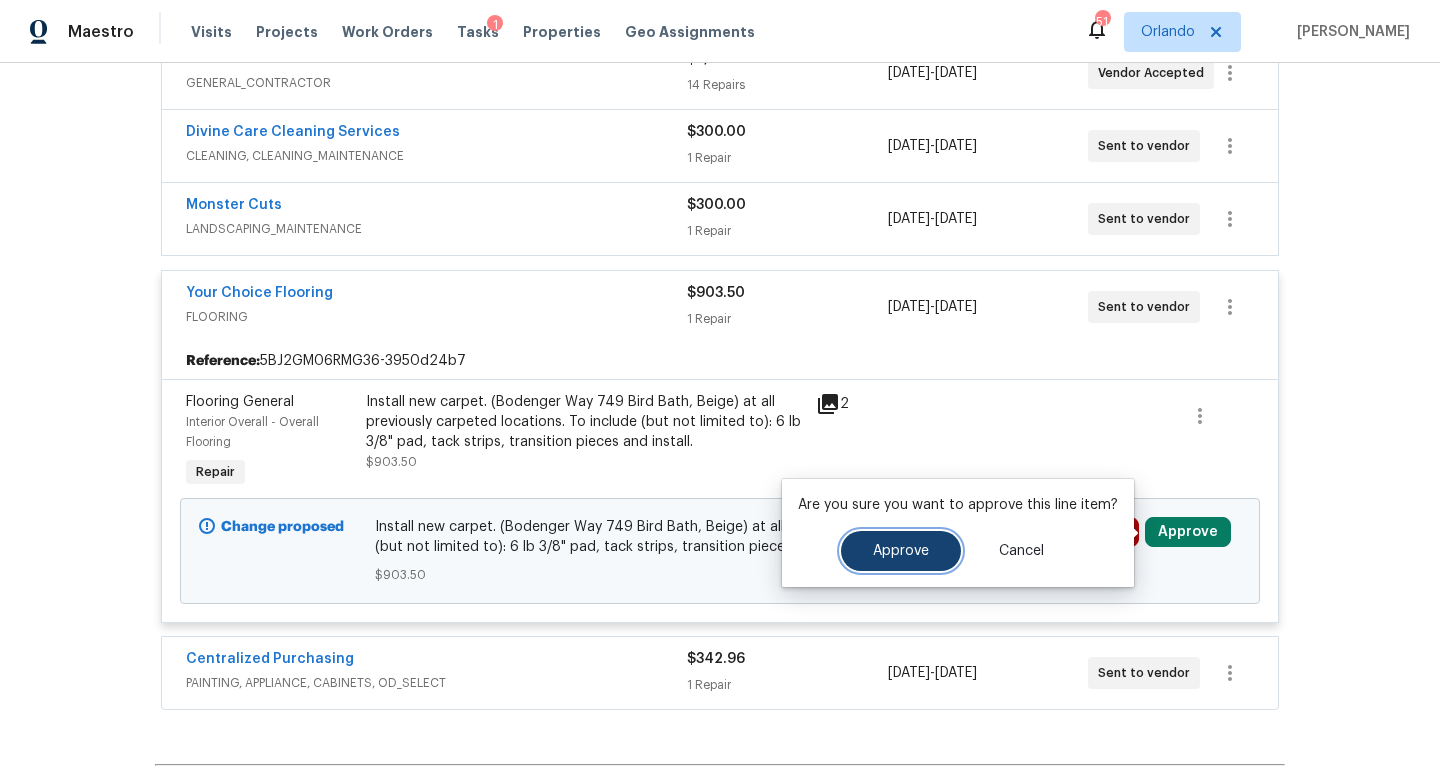 click on "Approve" at bounding box center (901, 551) 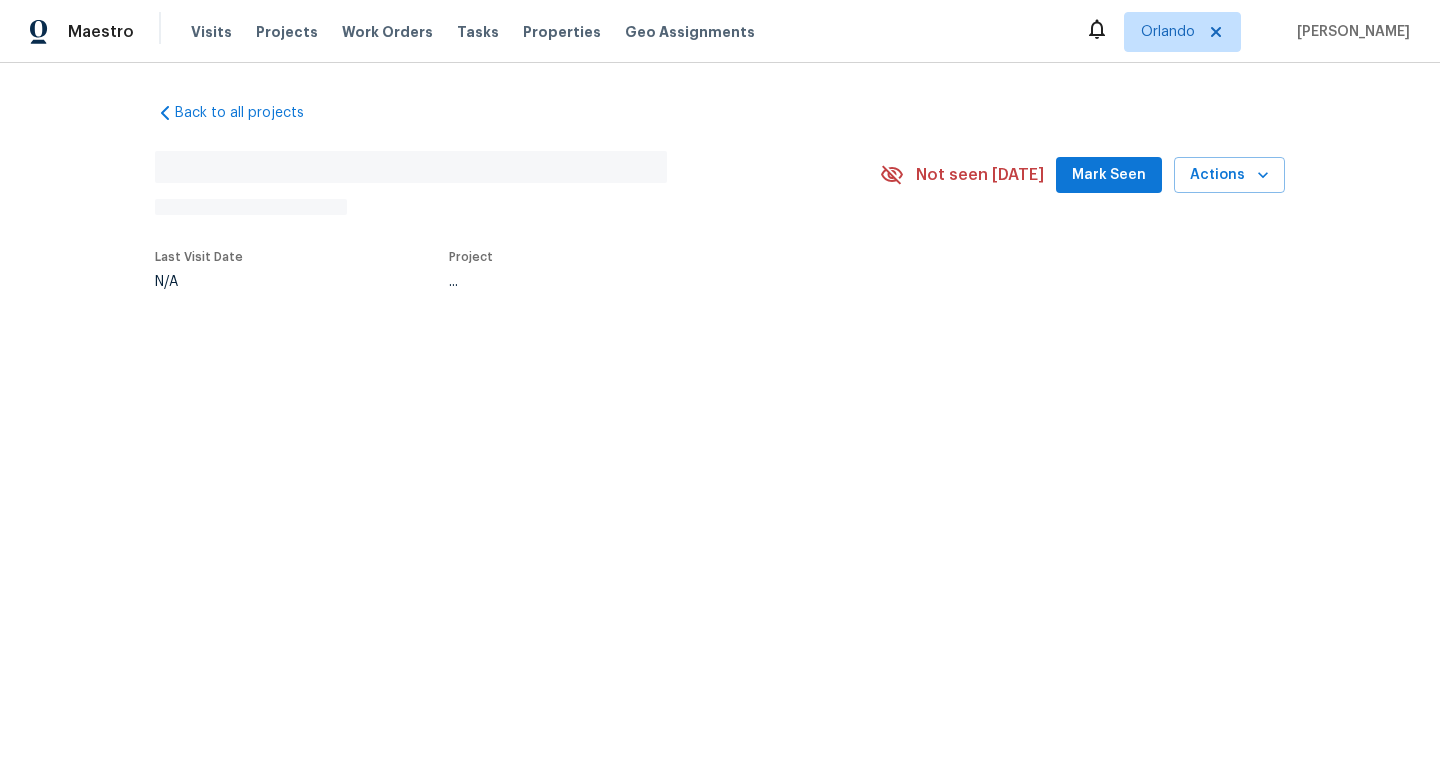 scroll, scrollTop: 0, scrollLeft: 0, axis: both 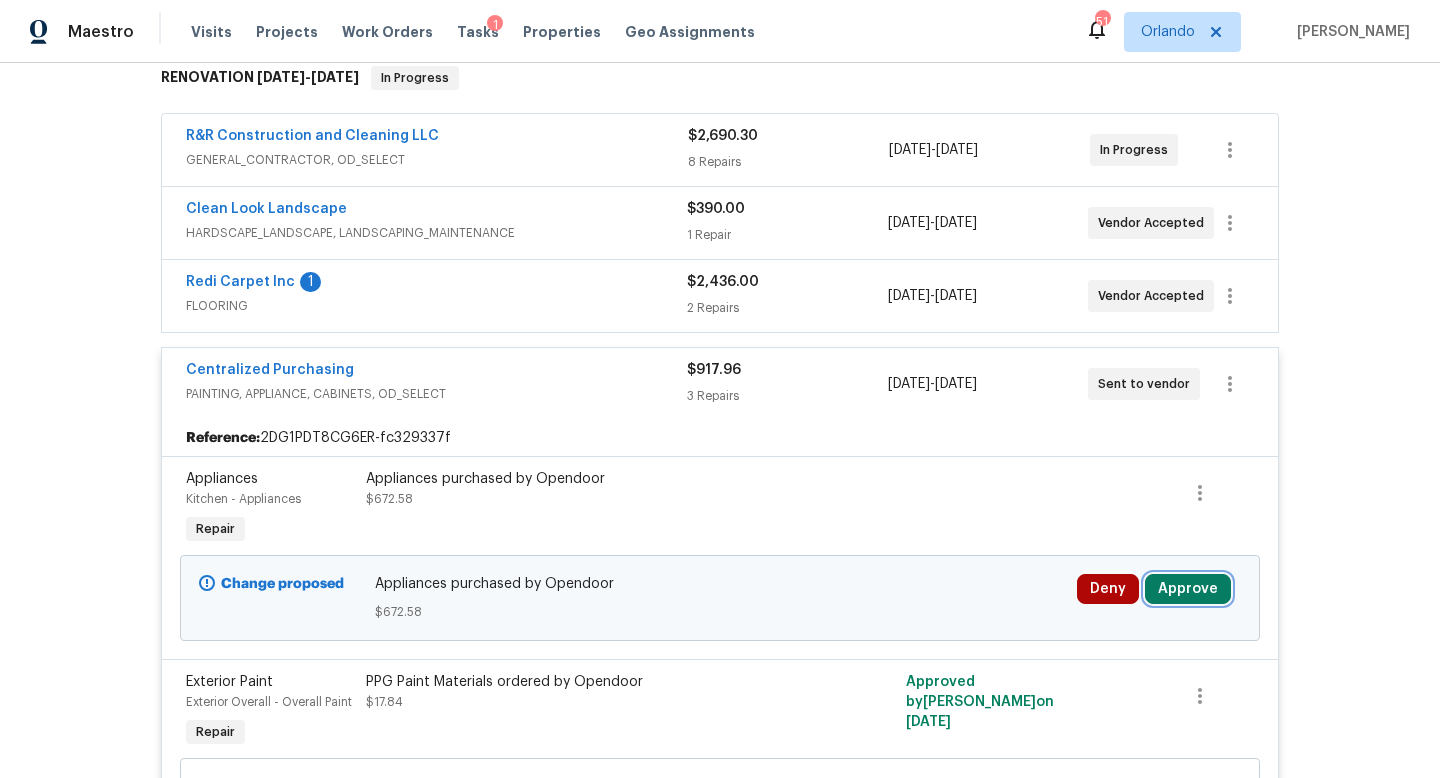 click on "Approve" at bounding box center [1188, 589] 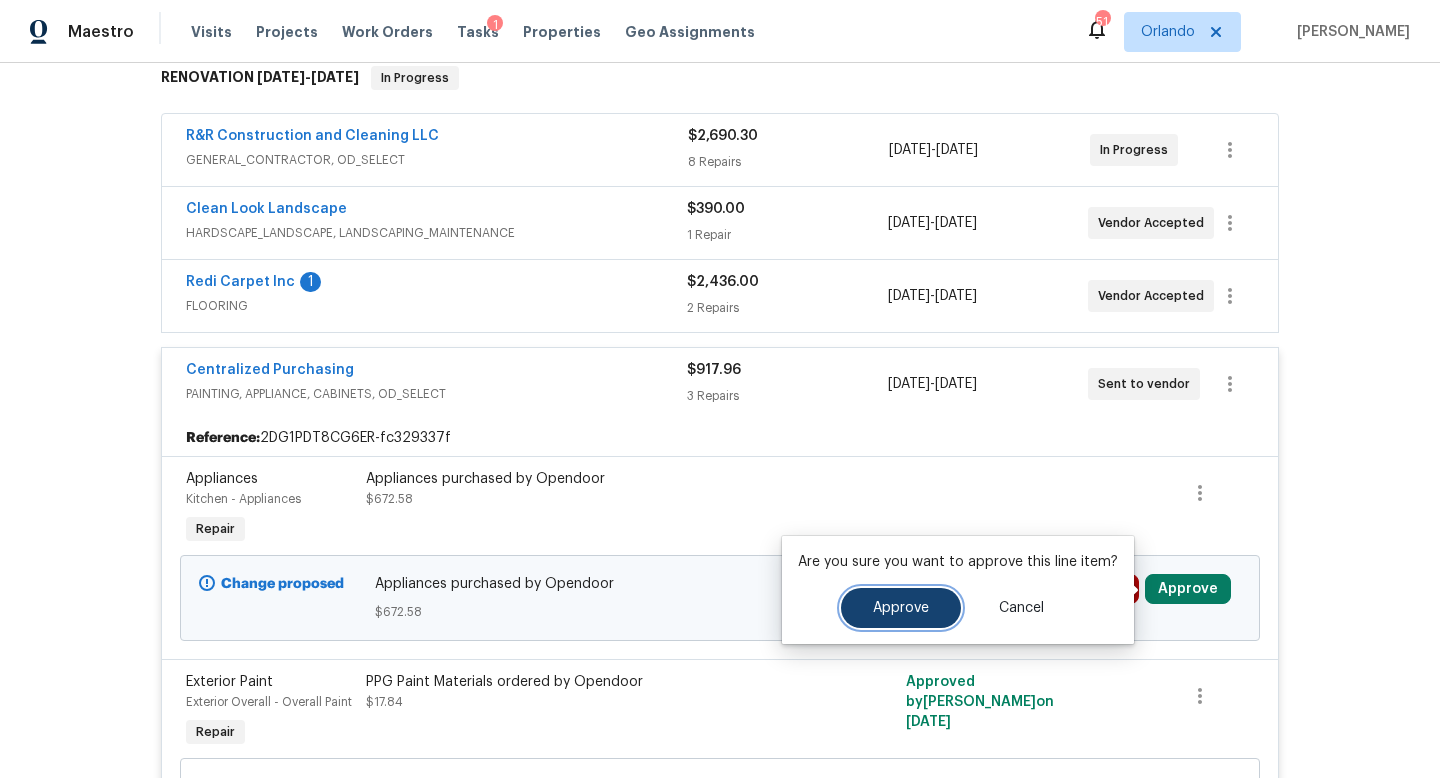 click on "Approve" at bounding box center (901, 608) 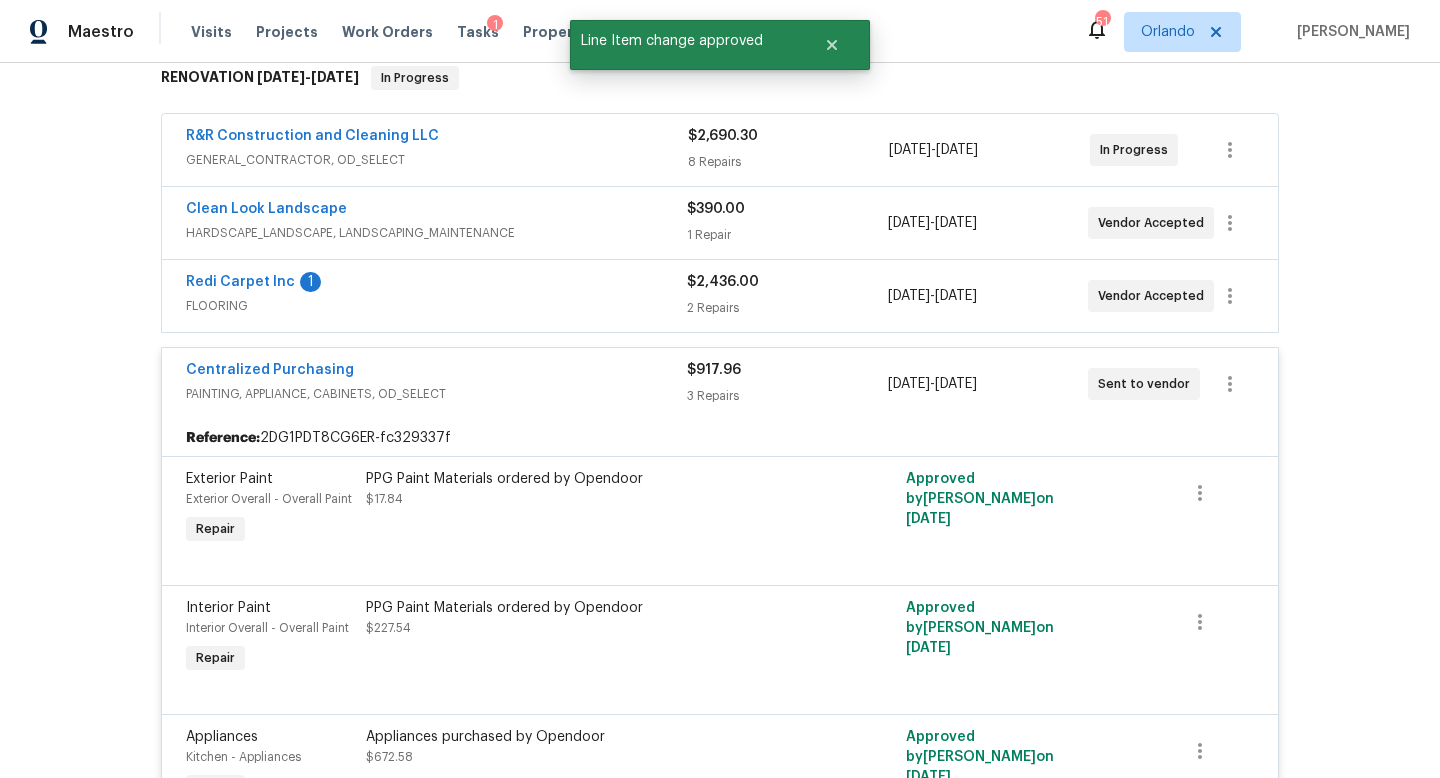 click on "Centralized Purchasing" at bounding box center [436, 372] 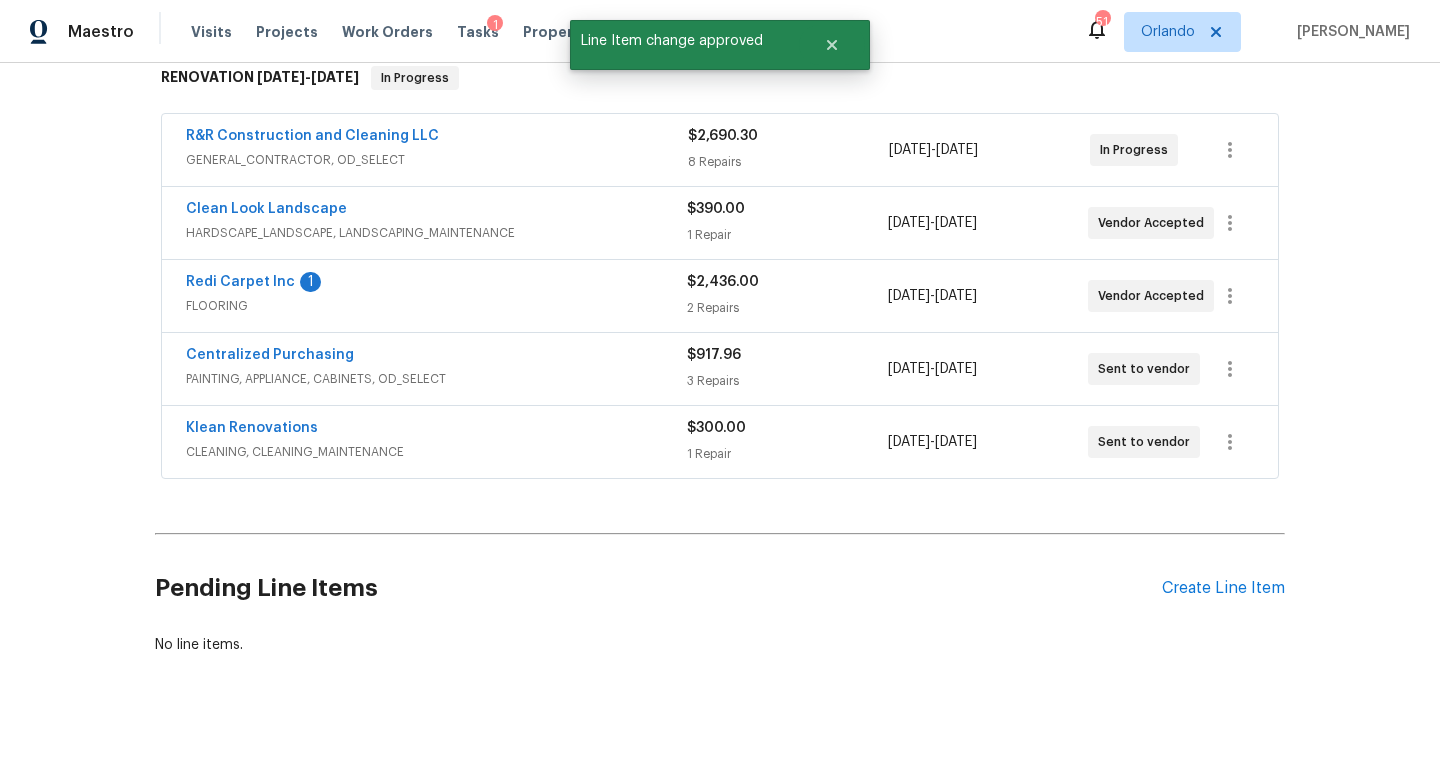 click on "Redi Carpet Inc 1" at bounding box center (436, 284) 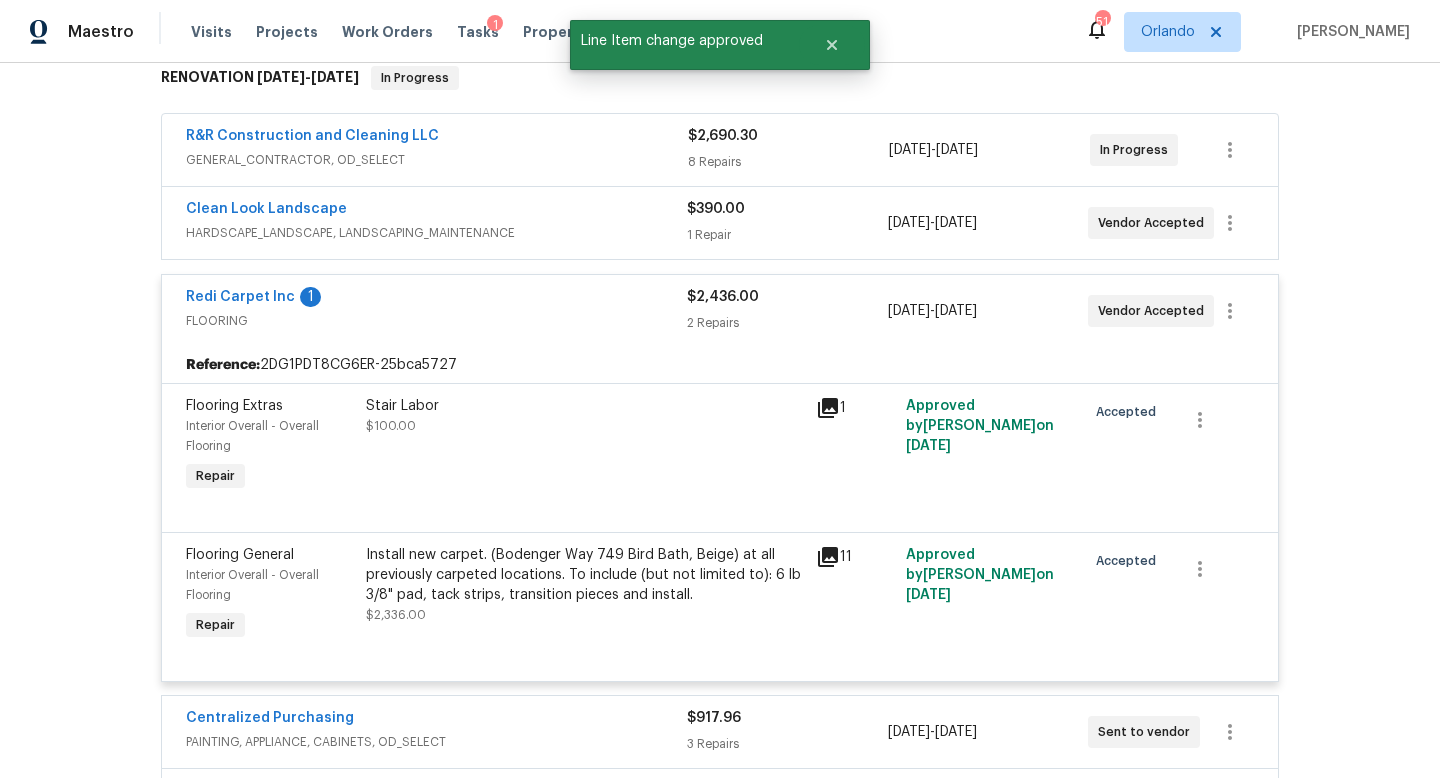 click on "Redi Carpet Inc 1" at bounding box center (436, 299) 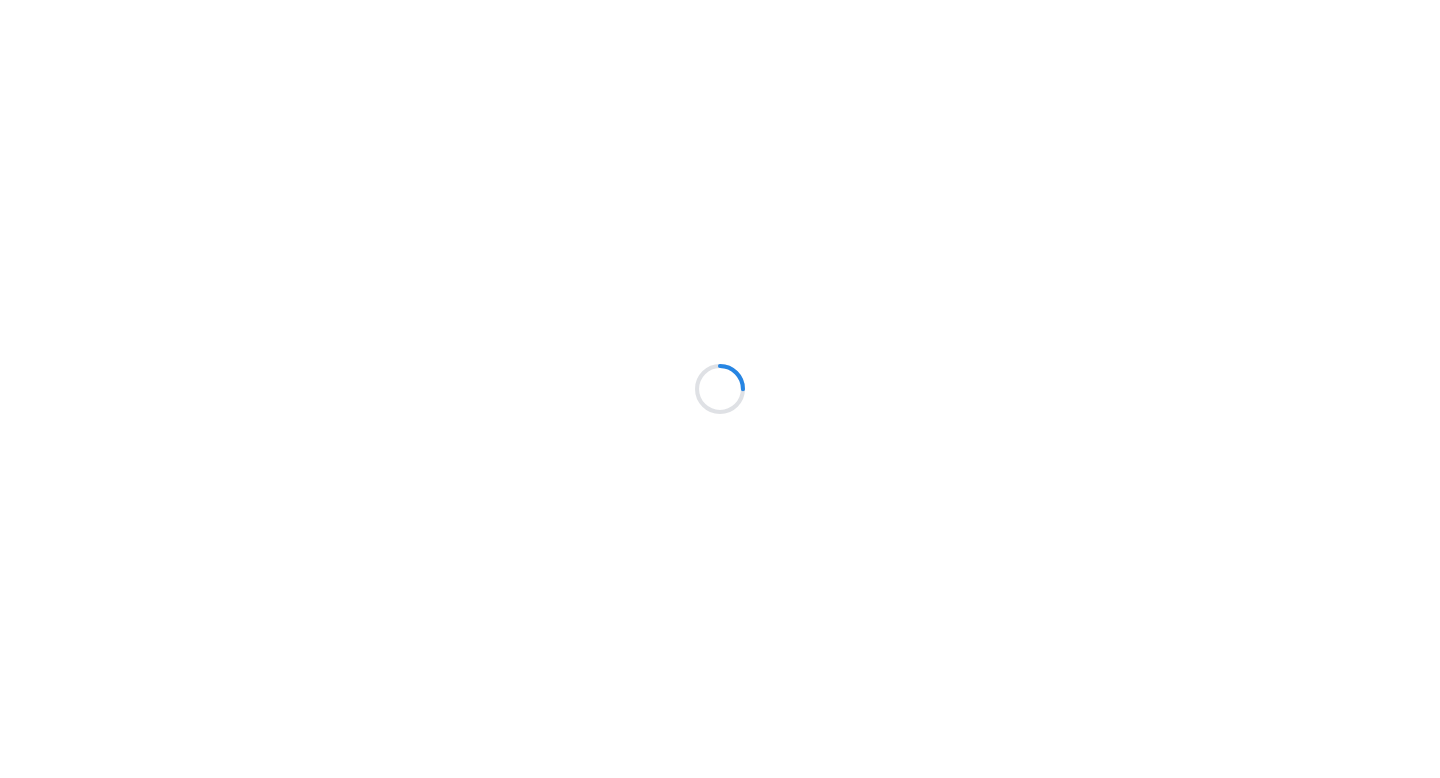 scroll, scrollTop: 0, scrollLeft: 0, axis: both 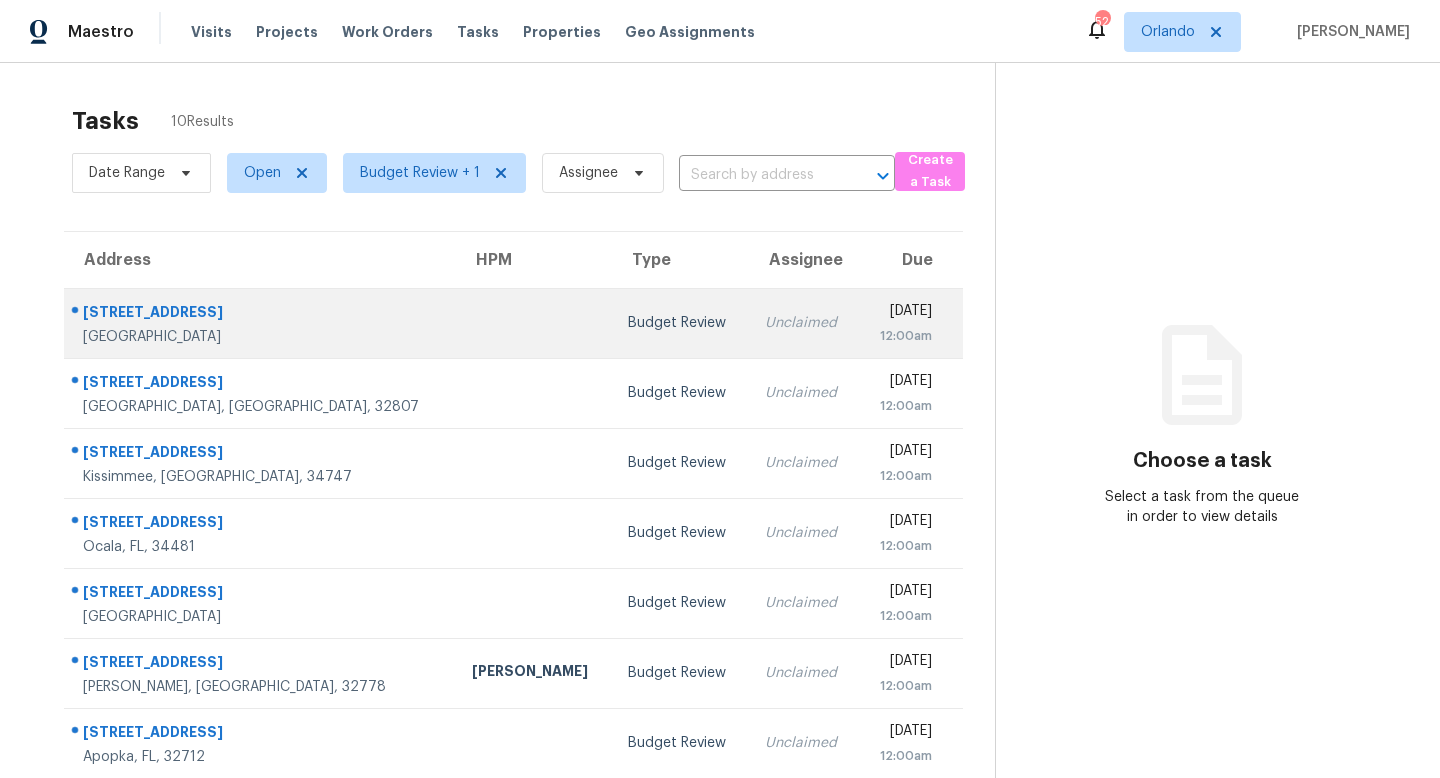 click at bounding box center [534, 323] 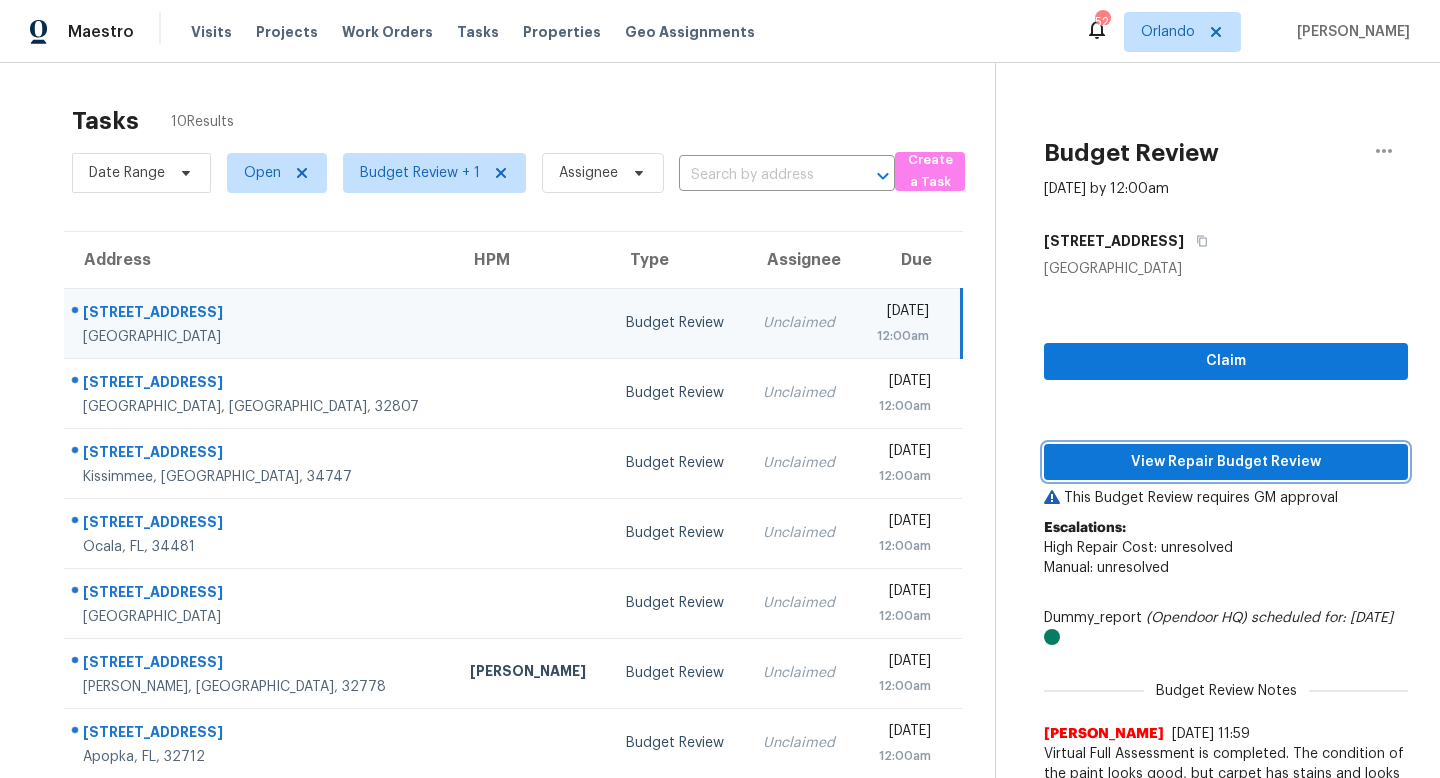 click on "View Repair Budget Review" at bounding box center (1226, 462) 